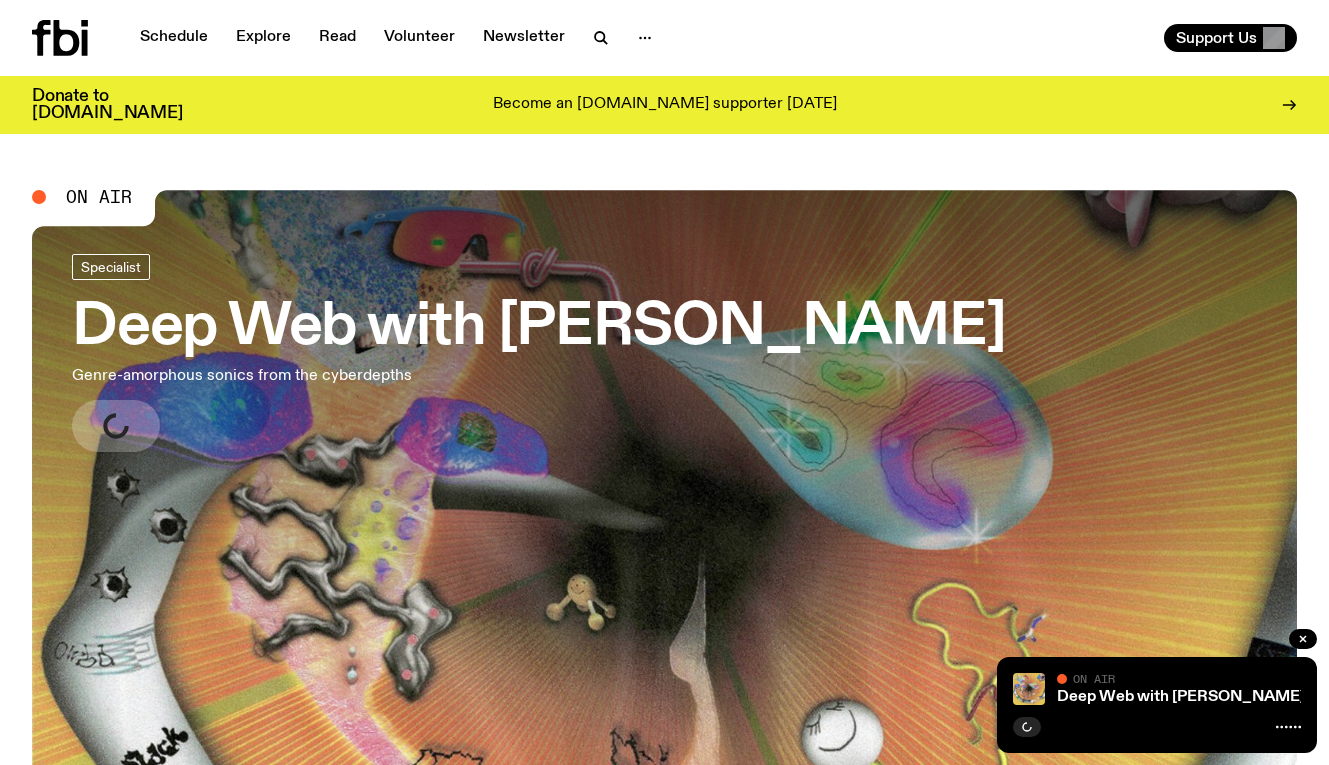 scroll, scrollTop: 0, scrollLeft: 0, axis: both 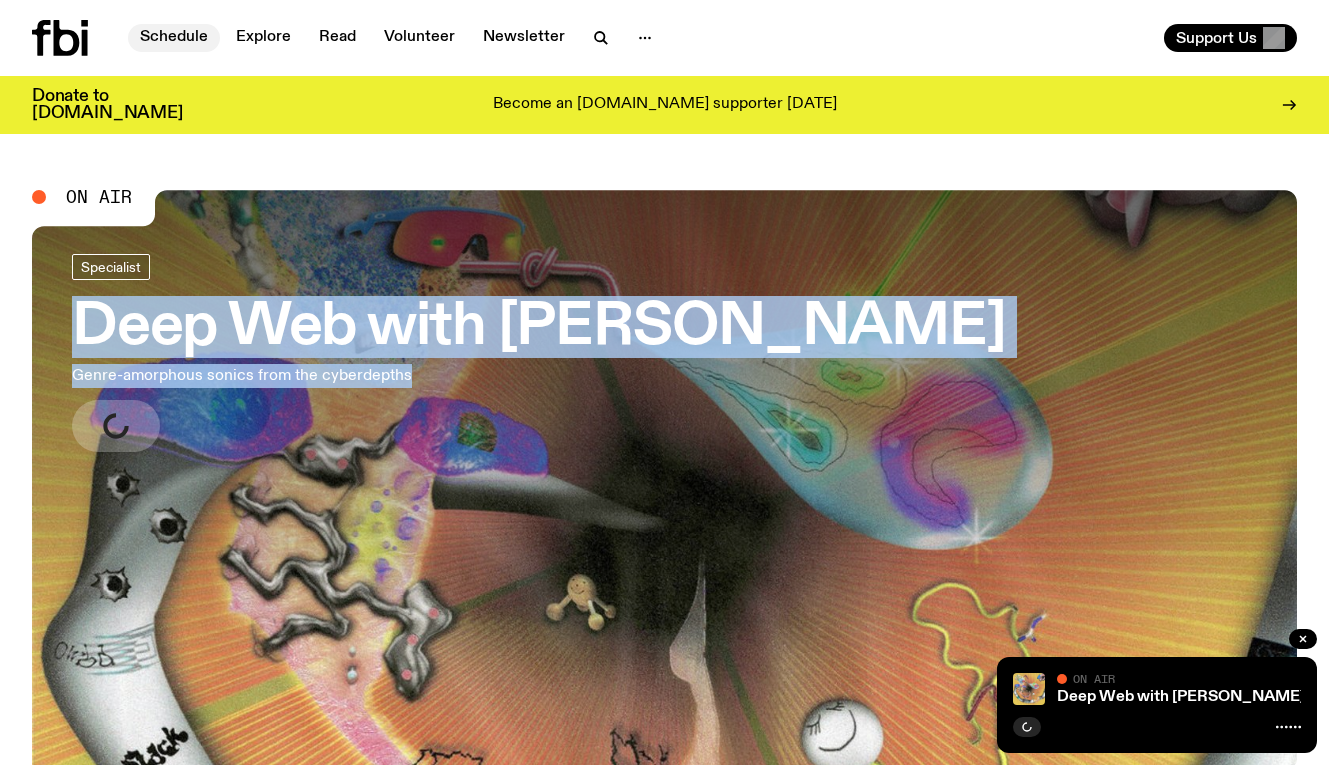 click on "Schedule" at bounding box center (174, 38) 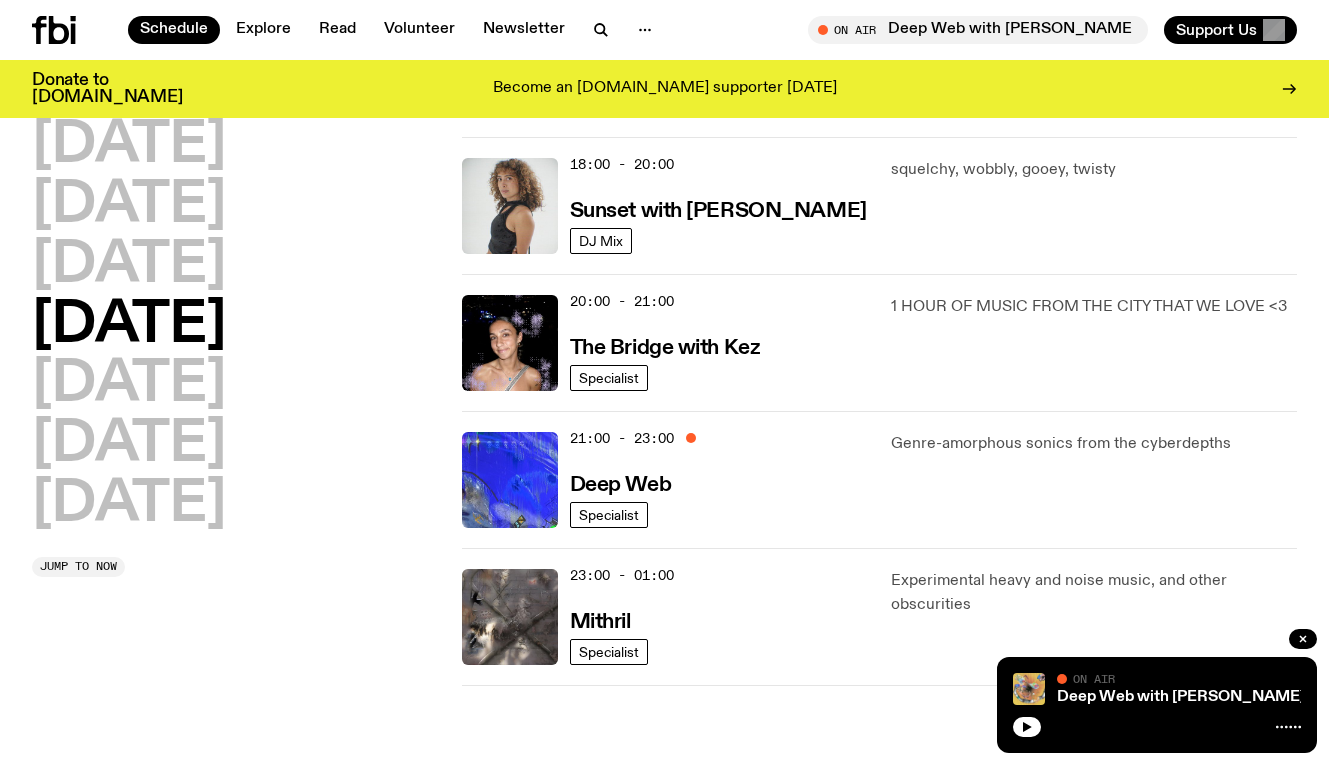 scroll, scrollTop: 894, scrollLeft: 0, axis: vertical 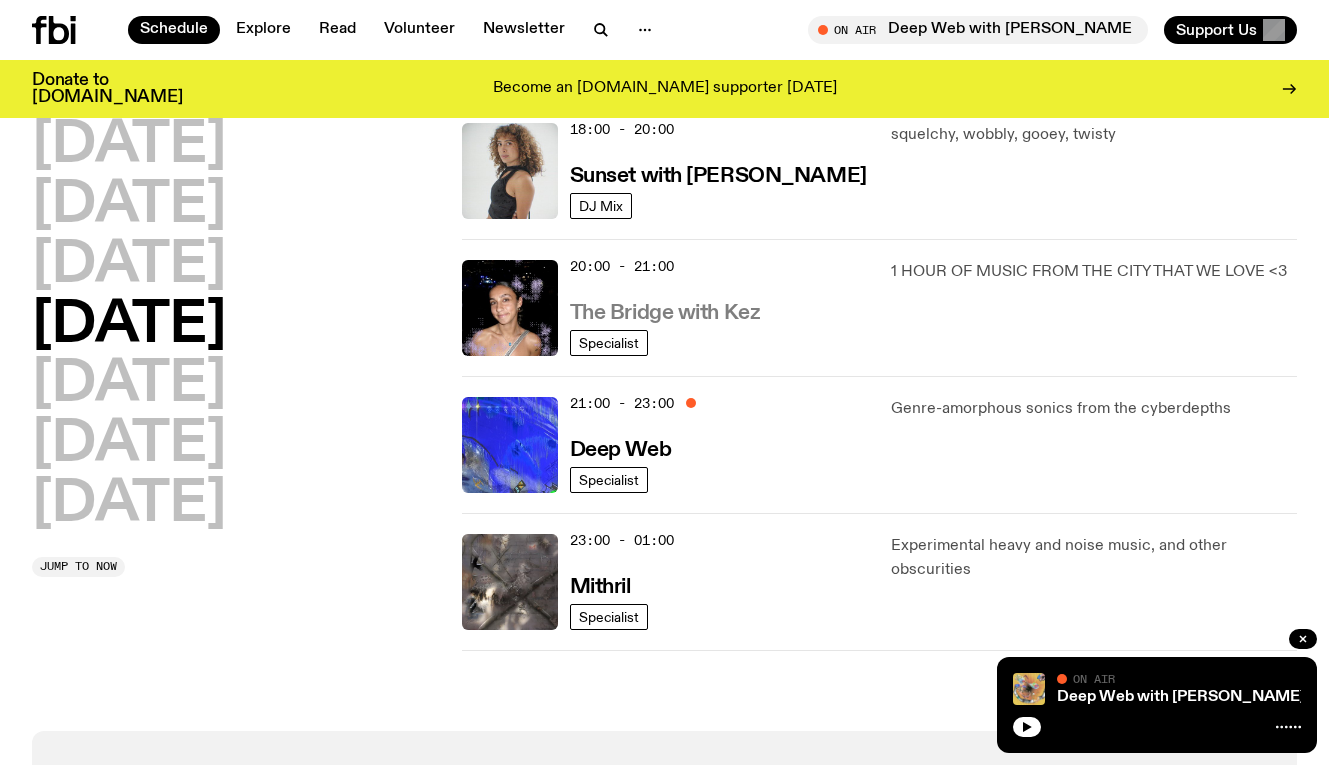 click on "The Bridge with Kez" at bounding box center (665, 313) 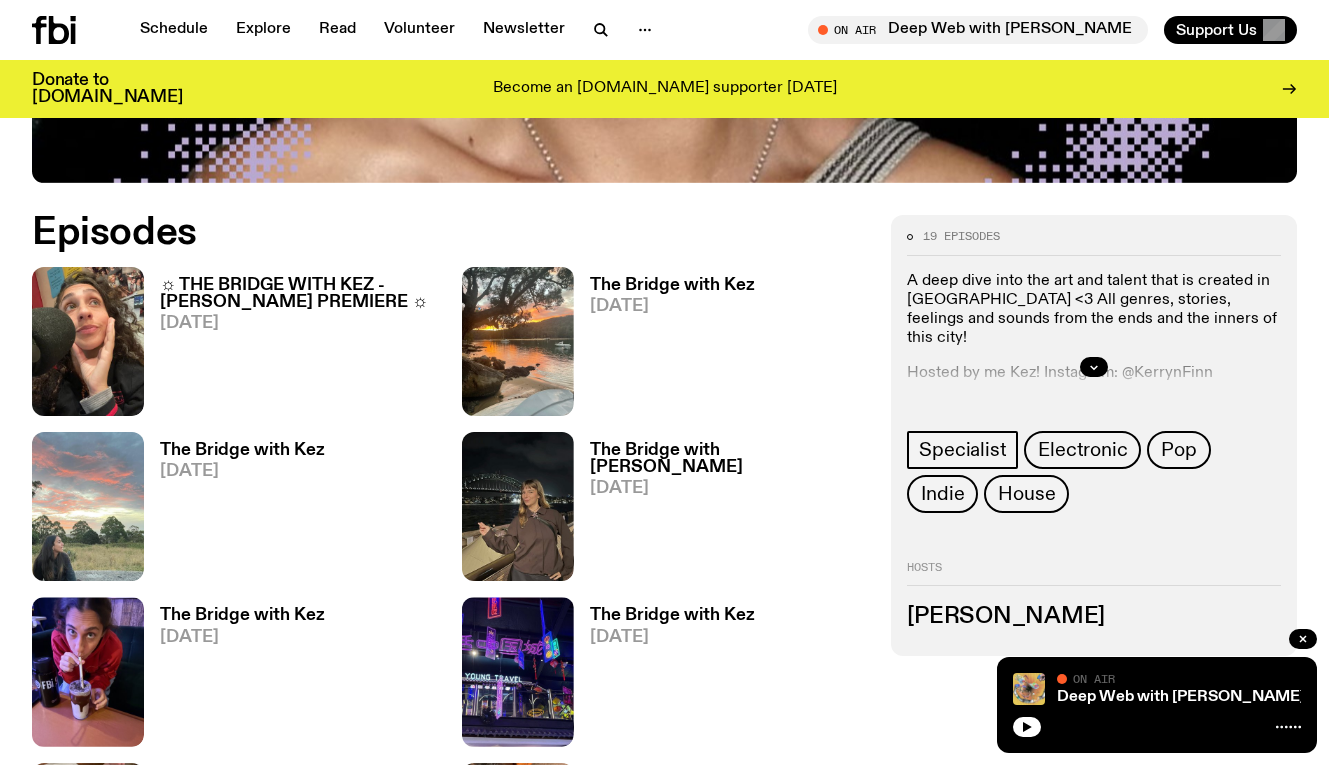 scroll, scrollTop: 823, scrollLeft: 0, axis: vertical 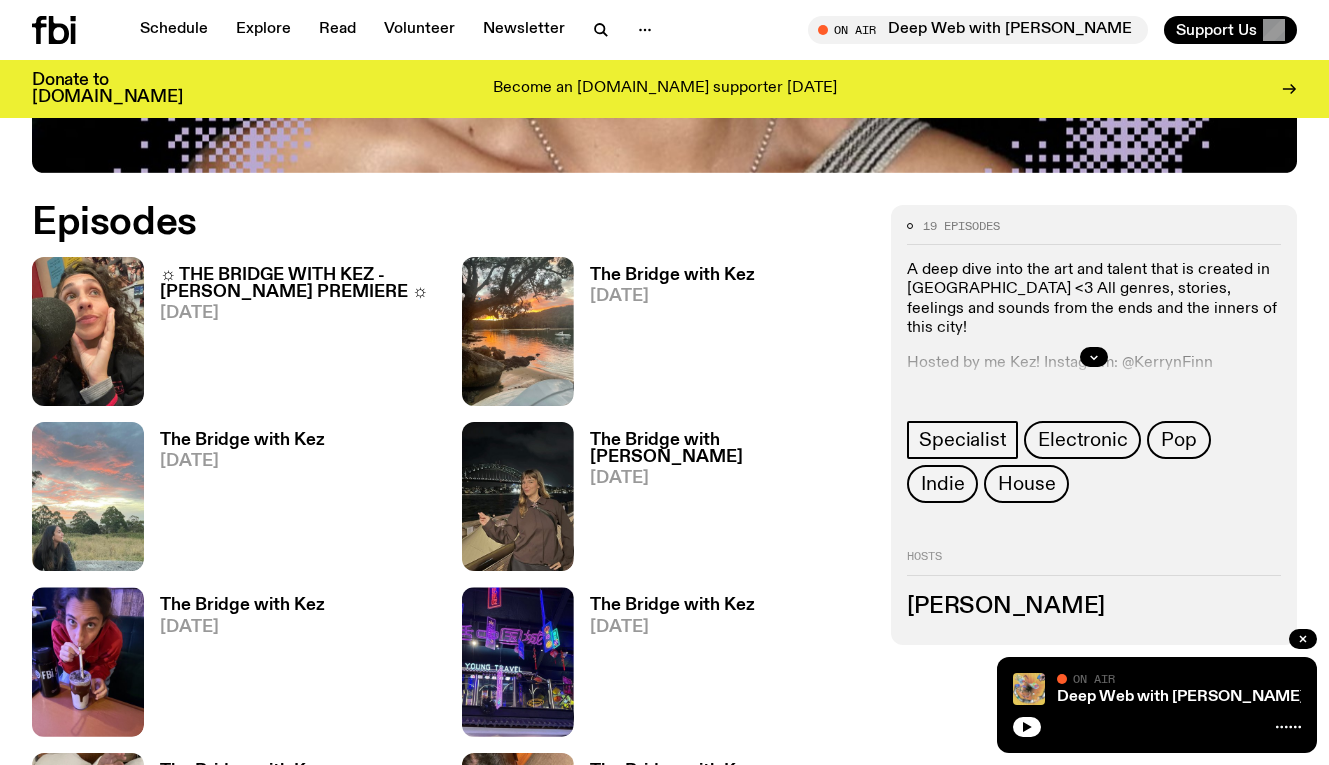 click on "☼ THE BRIDGE WITH KEZ - SARAH LEVINS PREMIERE ☼" at bounding box center (299, 284) 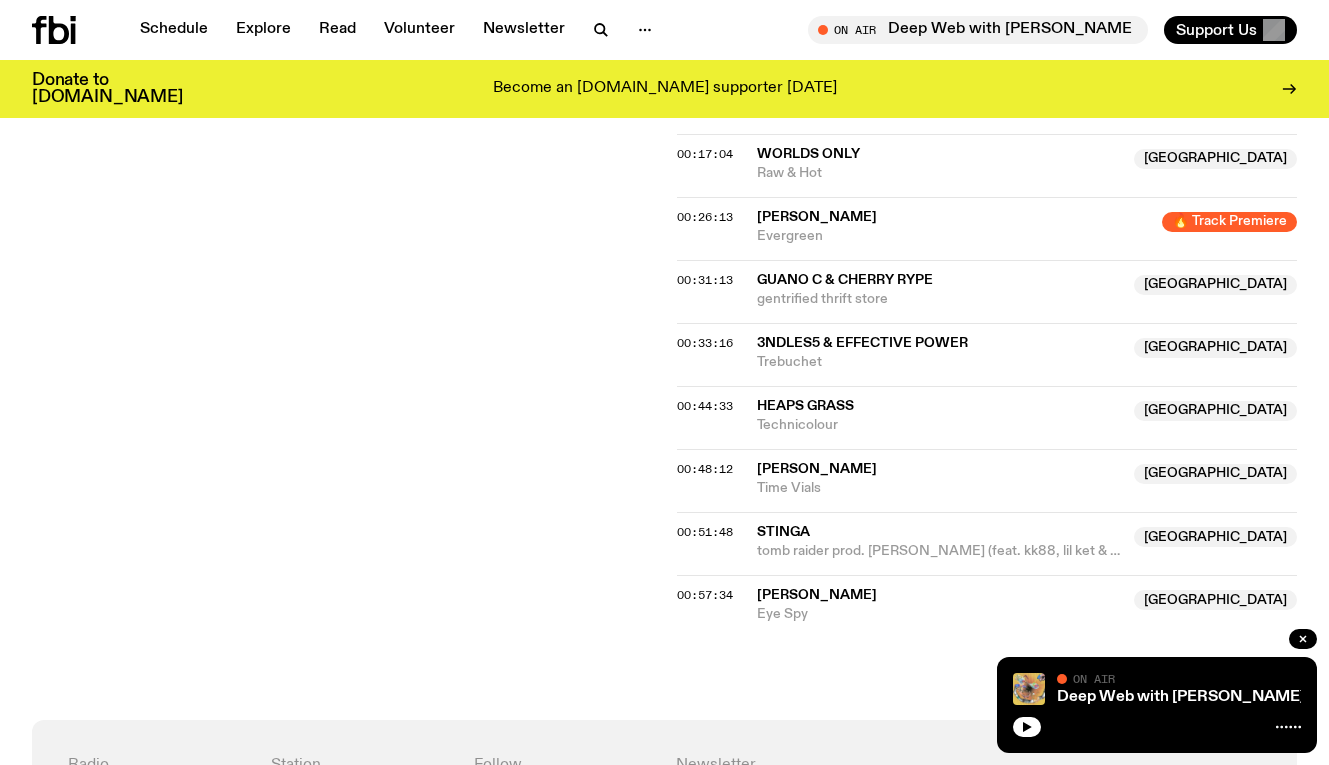 scroll, scrollTop: 1051, scrollLeft: 0, axis: vertical 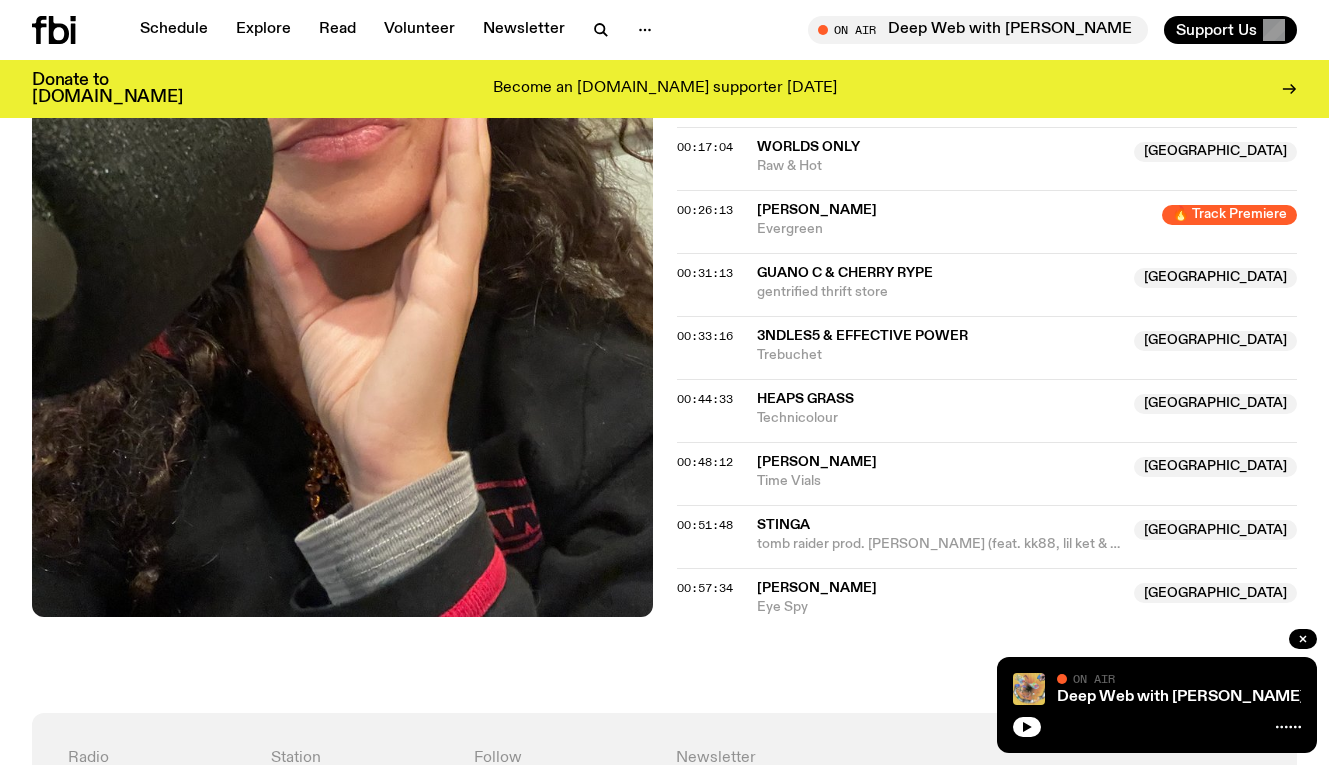 click on "00:51:48 STINGA  Australia  tomb raider prod. Kuya Neil (feat. kk88, lil ket & BAYANG (tha Bushranger))  Australia" 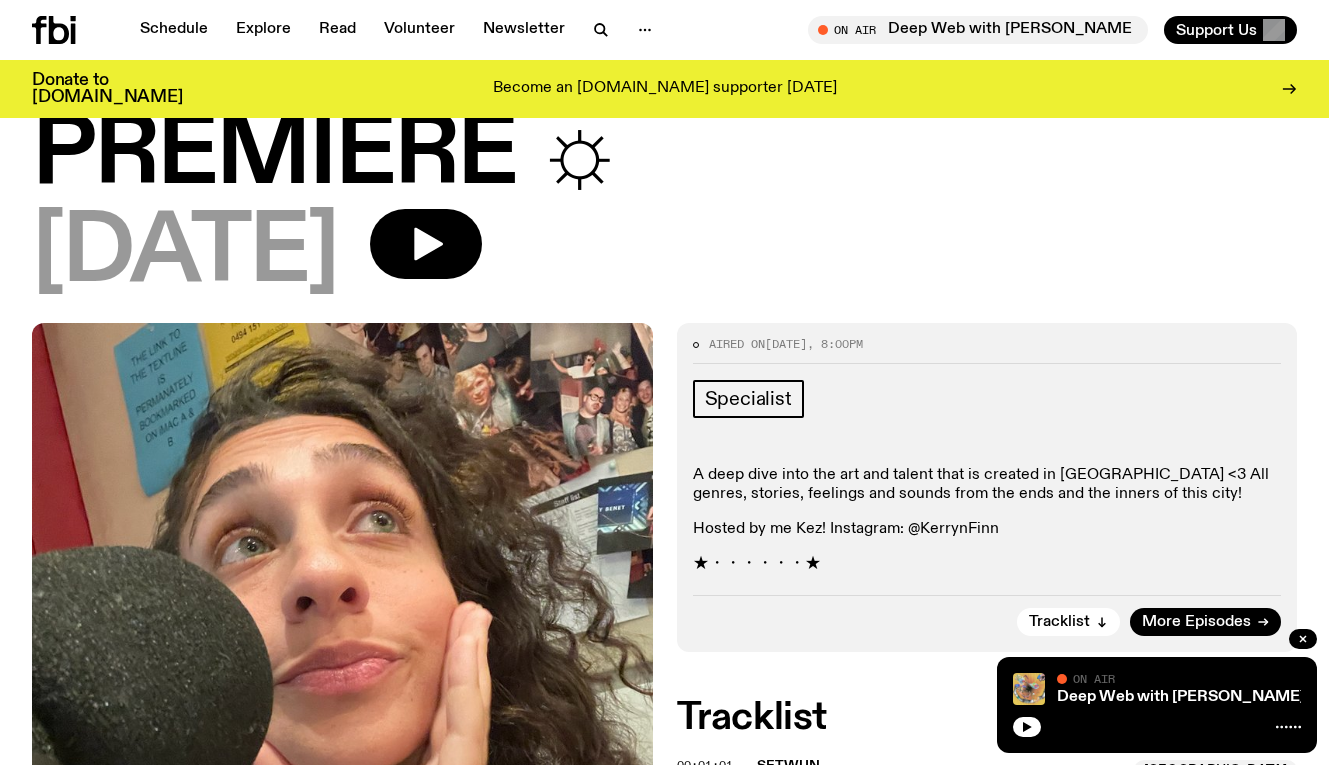 scroll, scrollTop: 207, scrollLeft: 0, axis: vertical 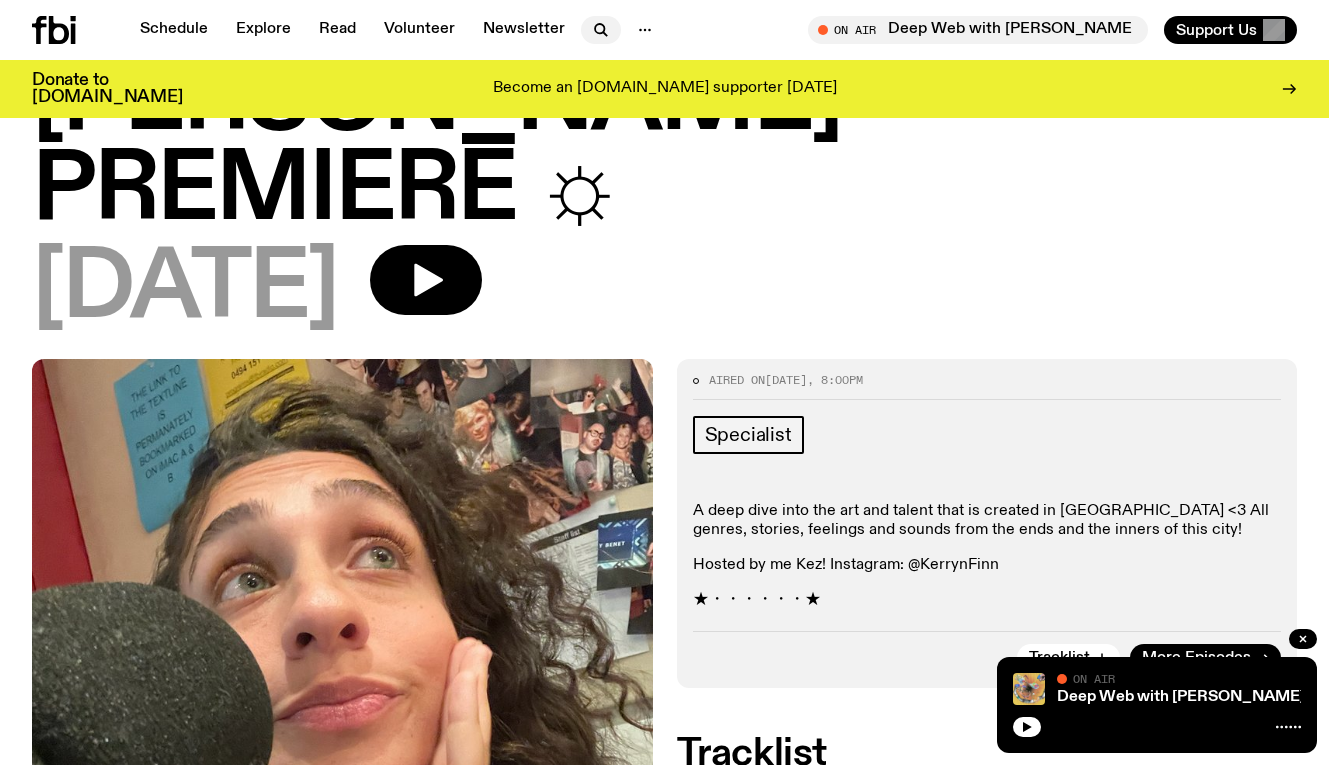 click 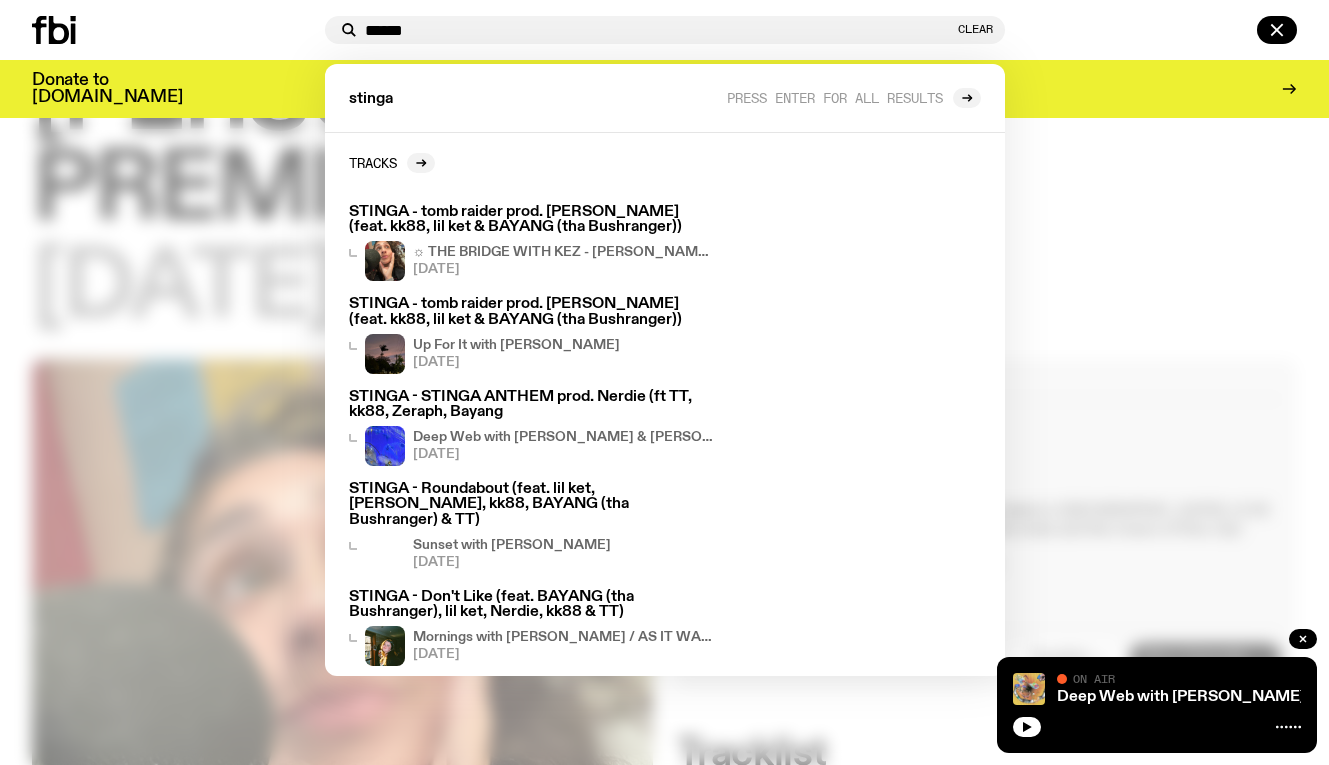 scroll, scrollTop: 210, scrollLeft: 0, axis: vertical 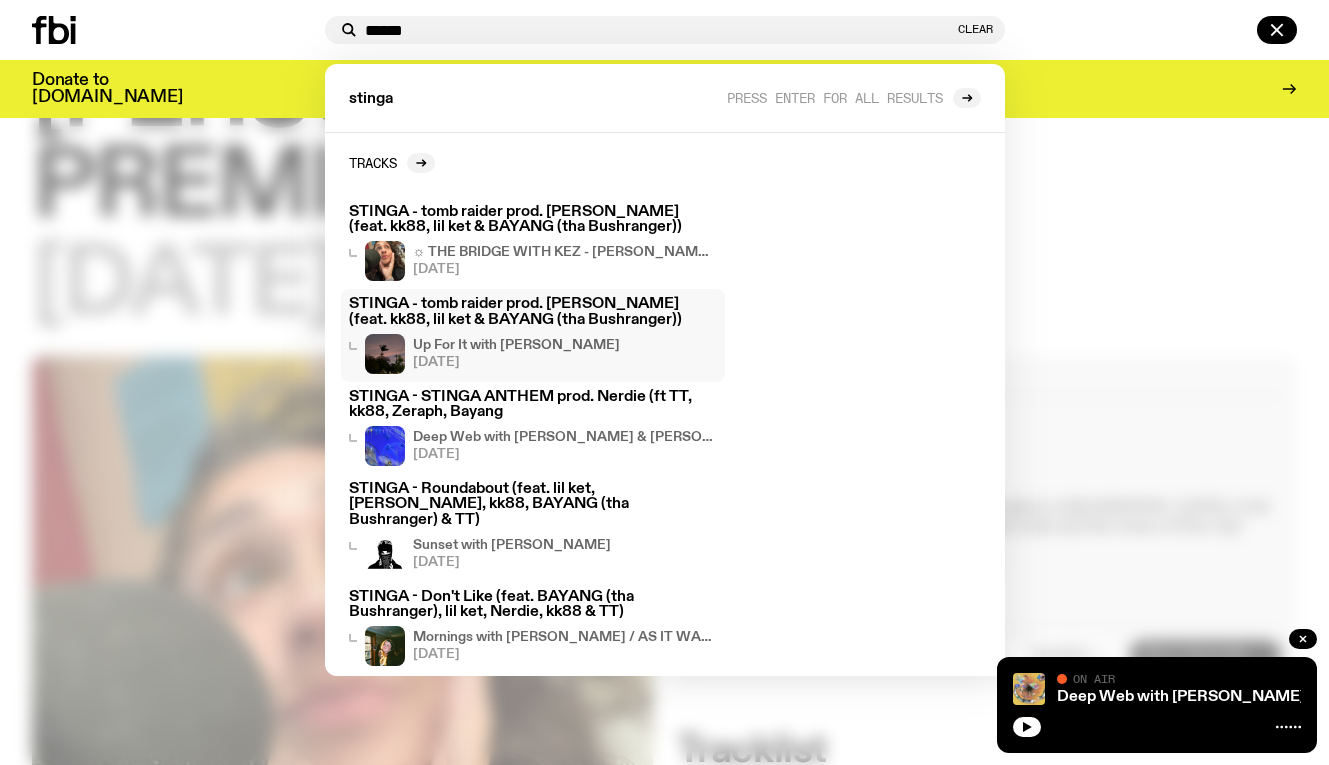 type on "******" 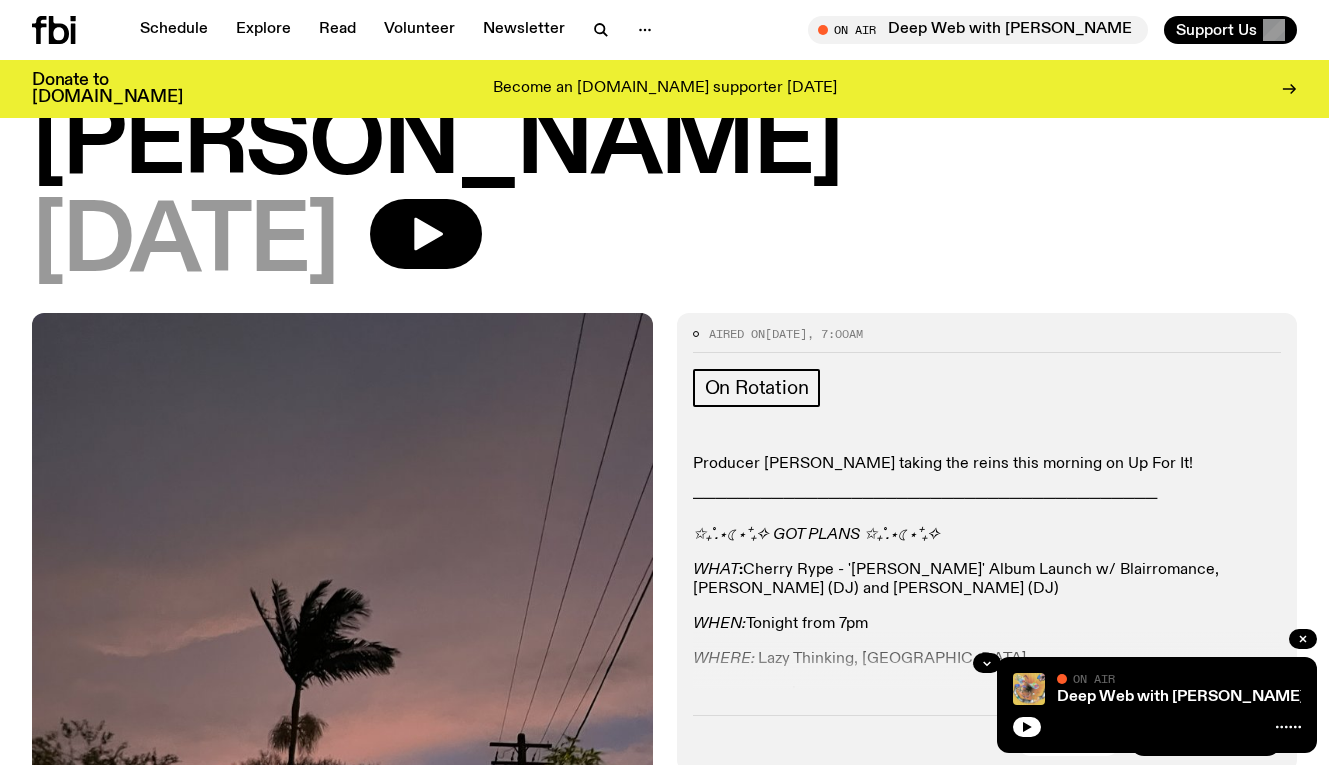 scroll, scrollTop: 258, scrollLeft: 0, axis: vertical 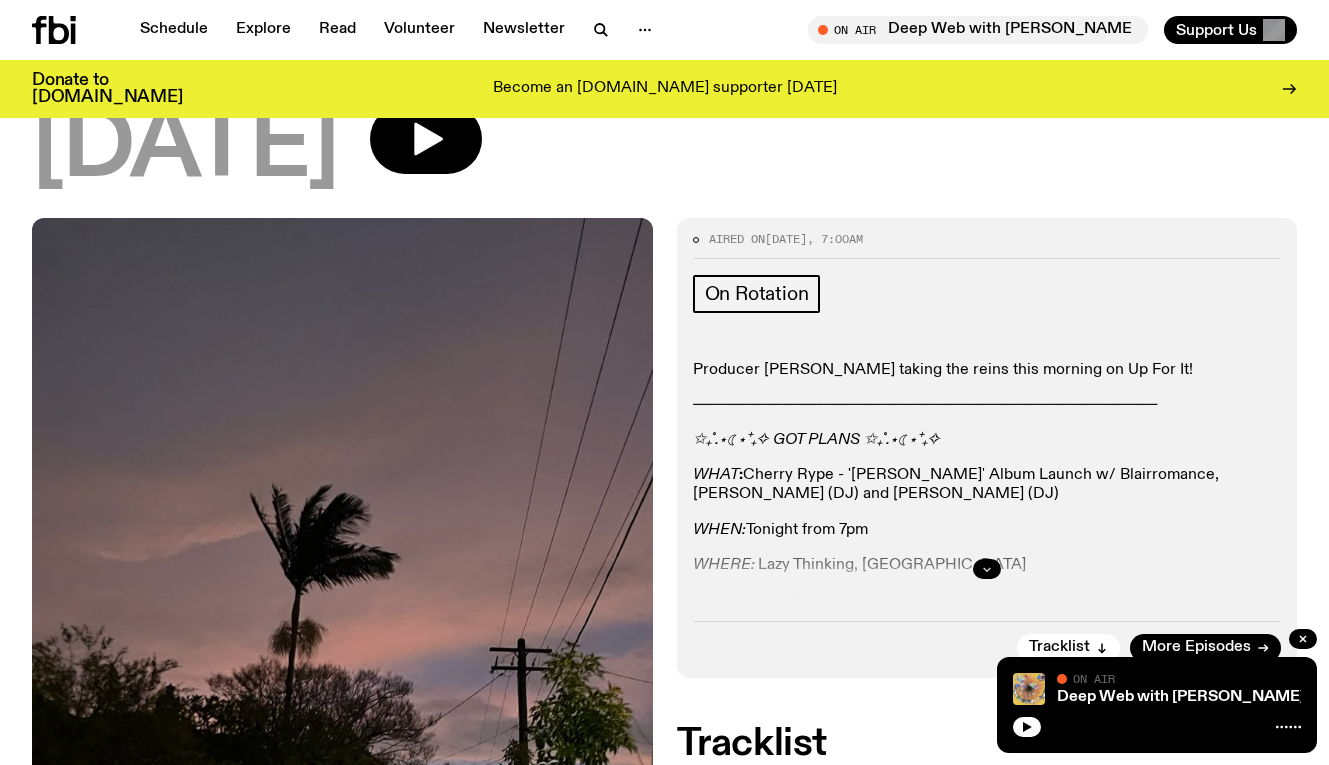 click 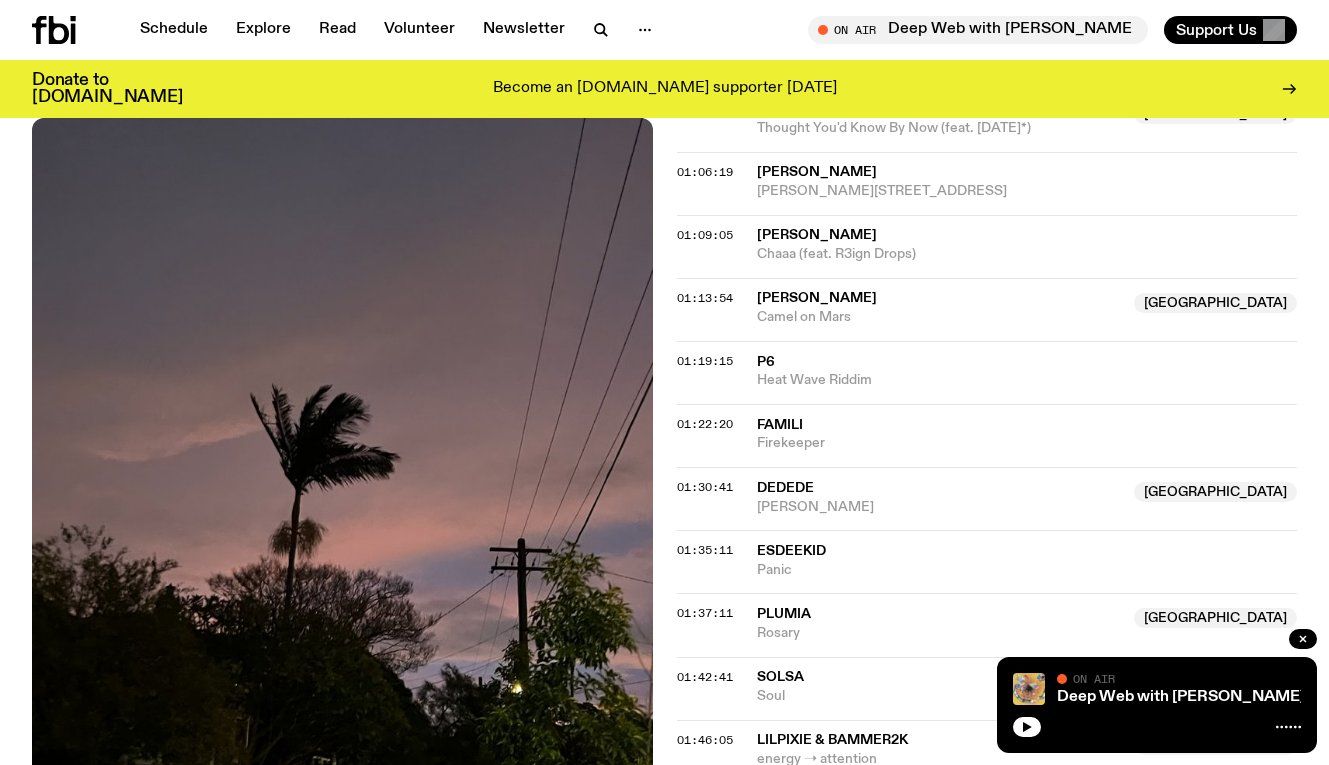 scroll, scrollTop: 1842, scrollLeft: 0, axis: vertical 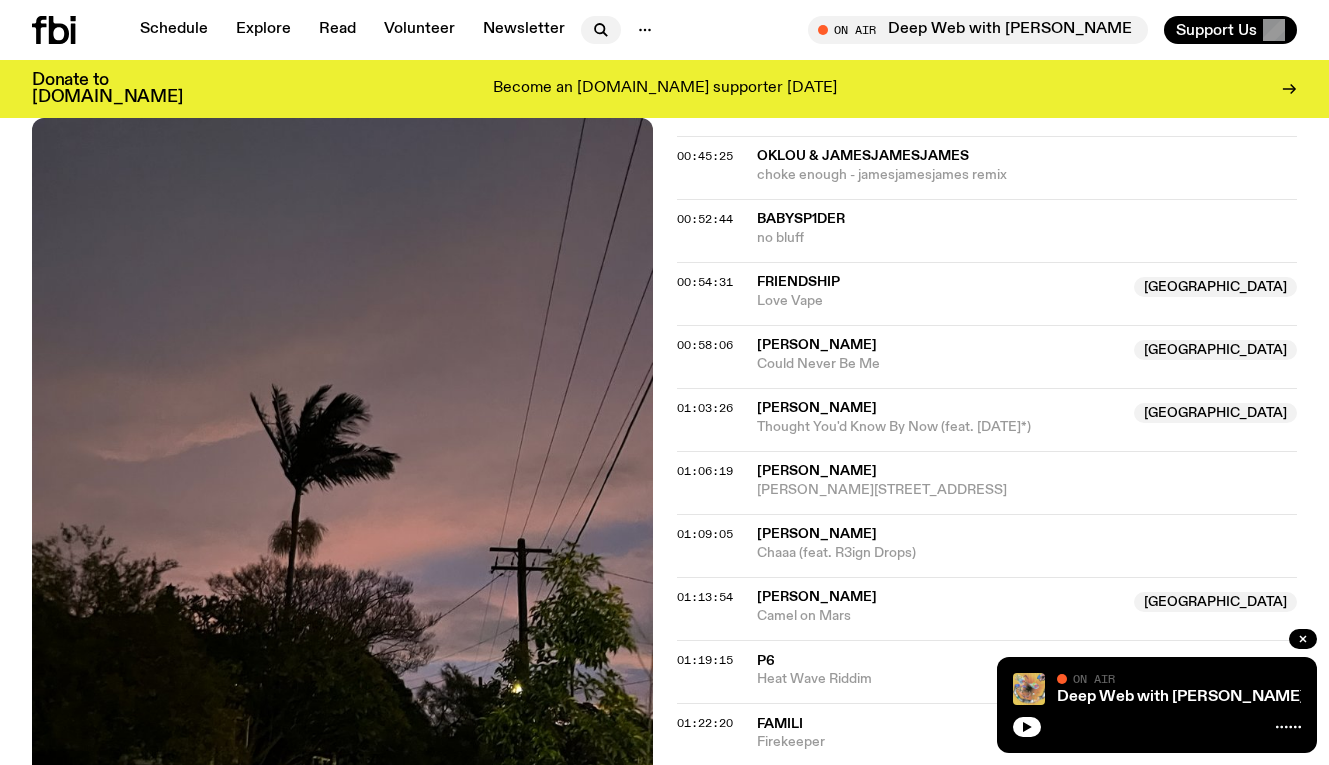 click 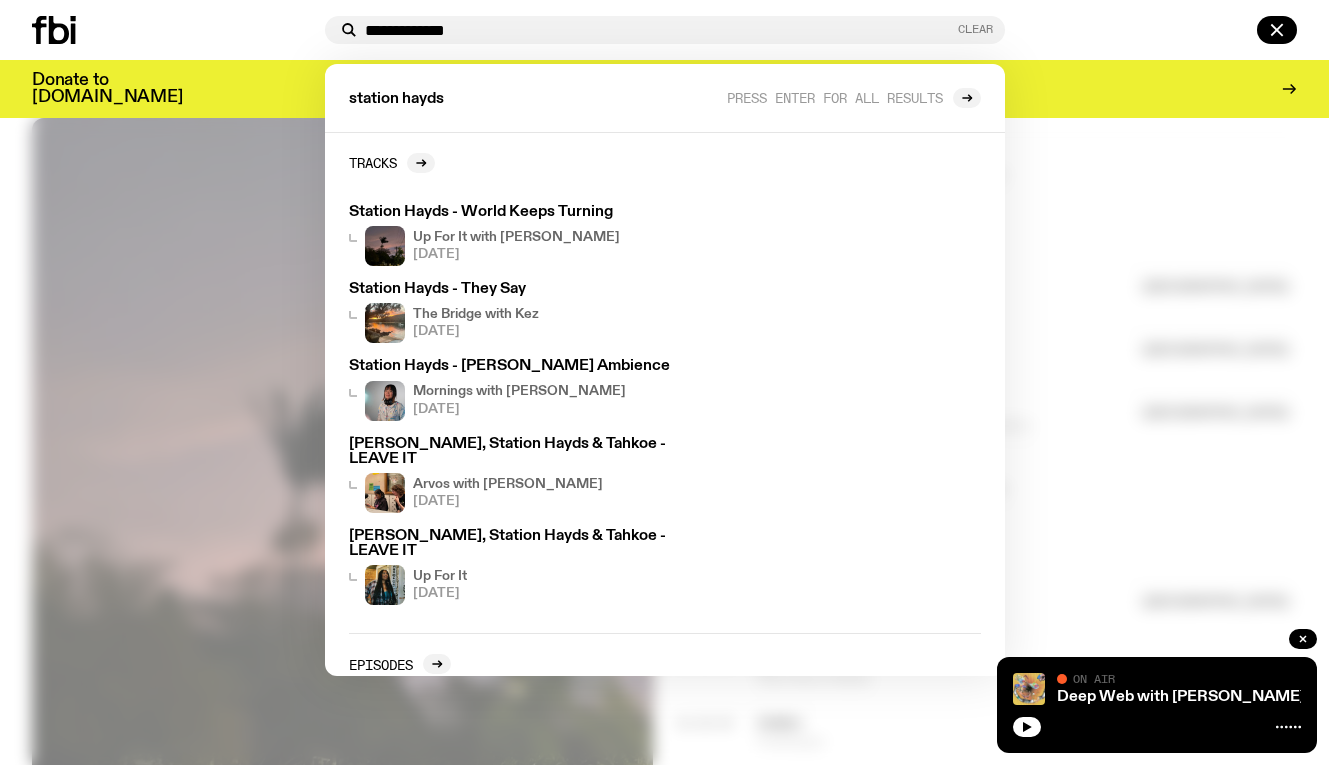 type on "**********" 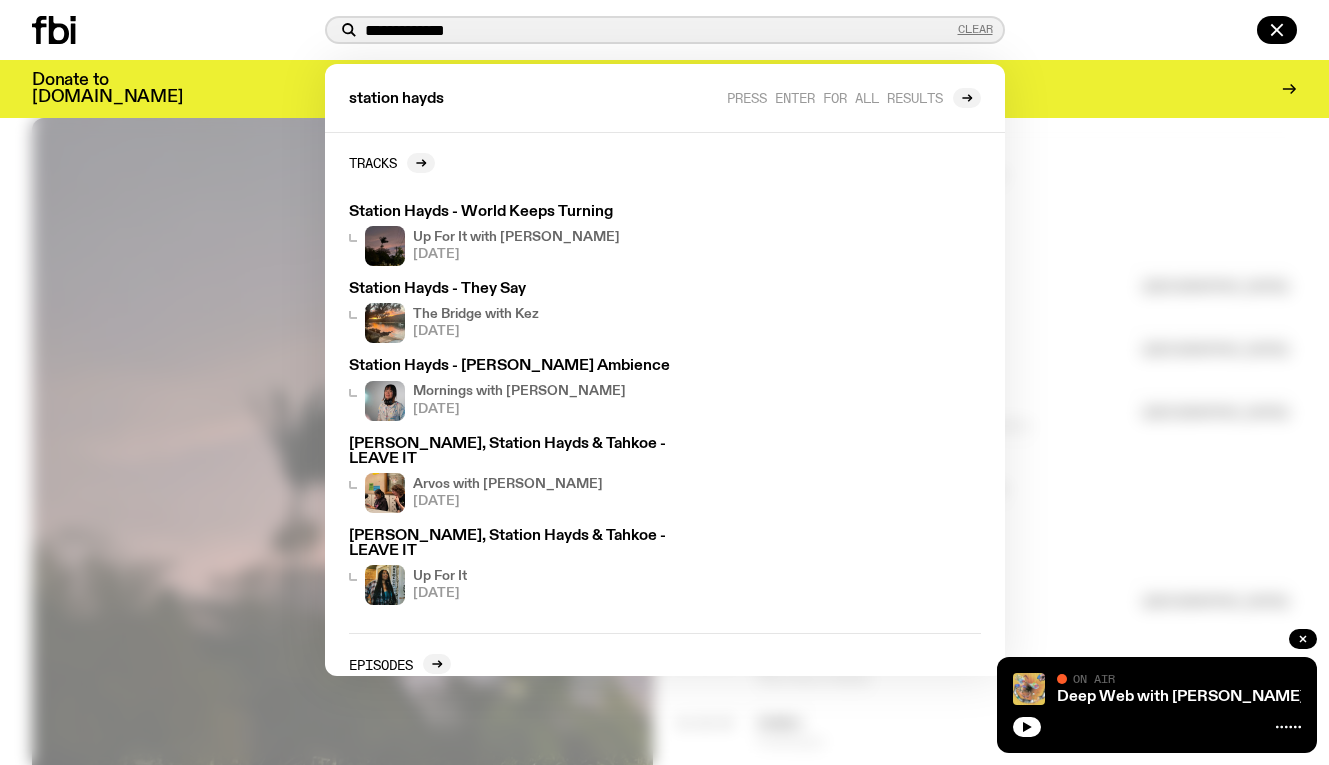 click on "Clear" at bounding box center (975, 29) 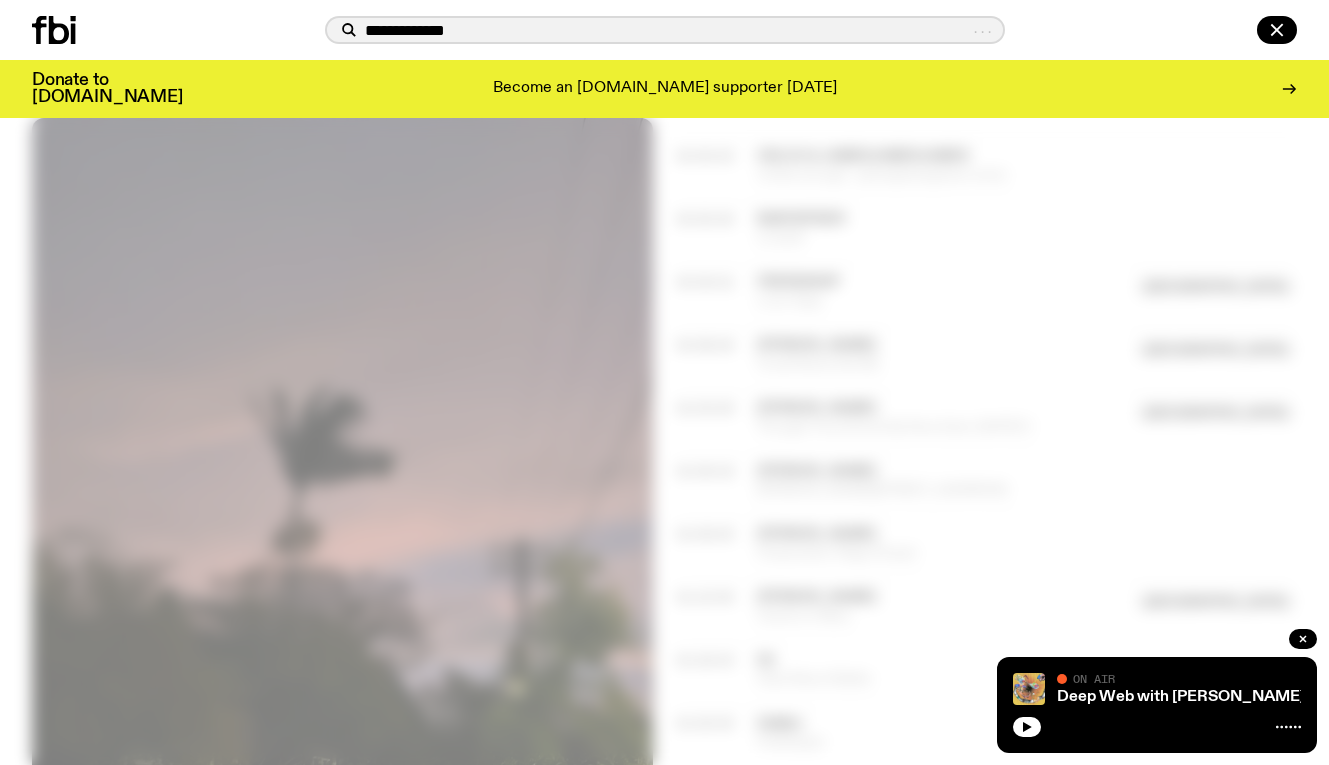 type on "**********" 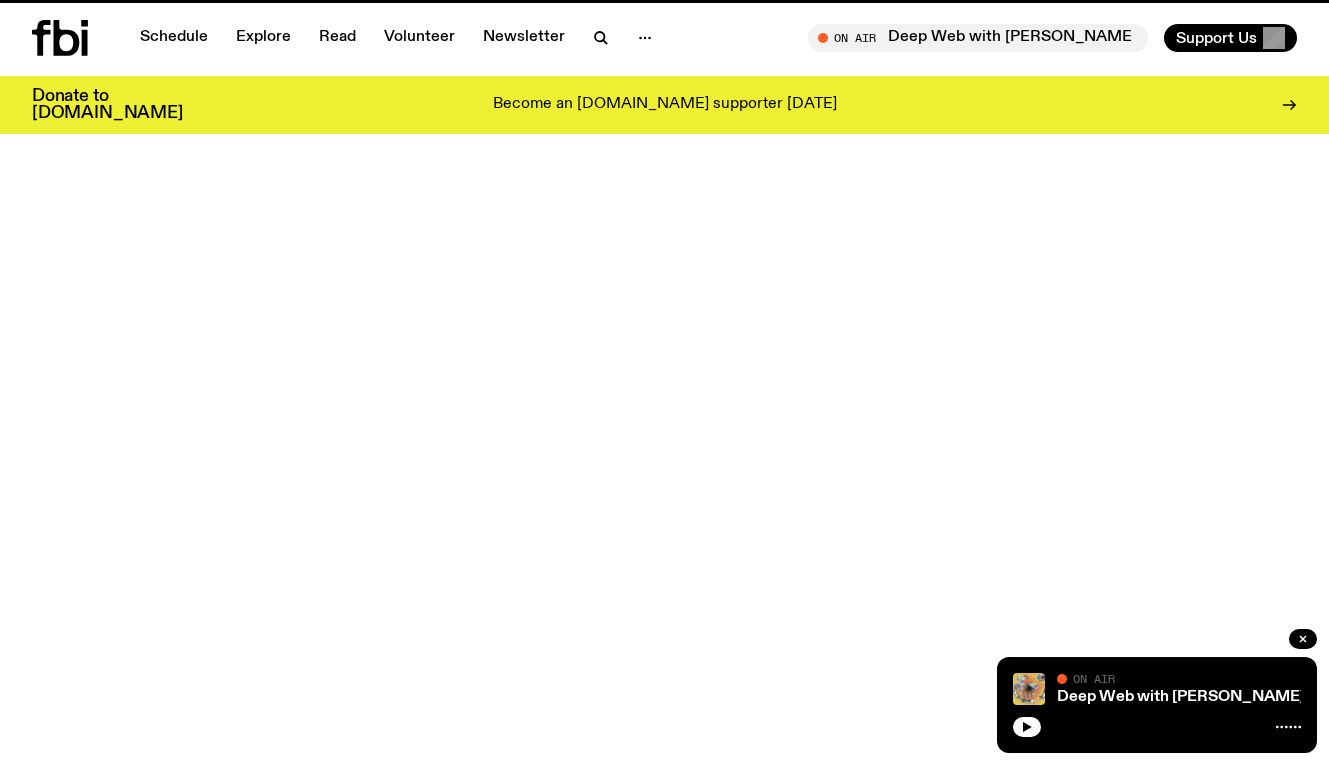 scroll, scrollTop: 0, scrollLeft: 0, axis: both 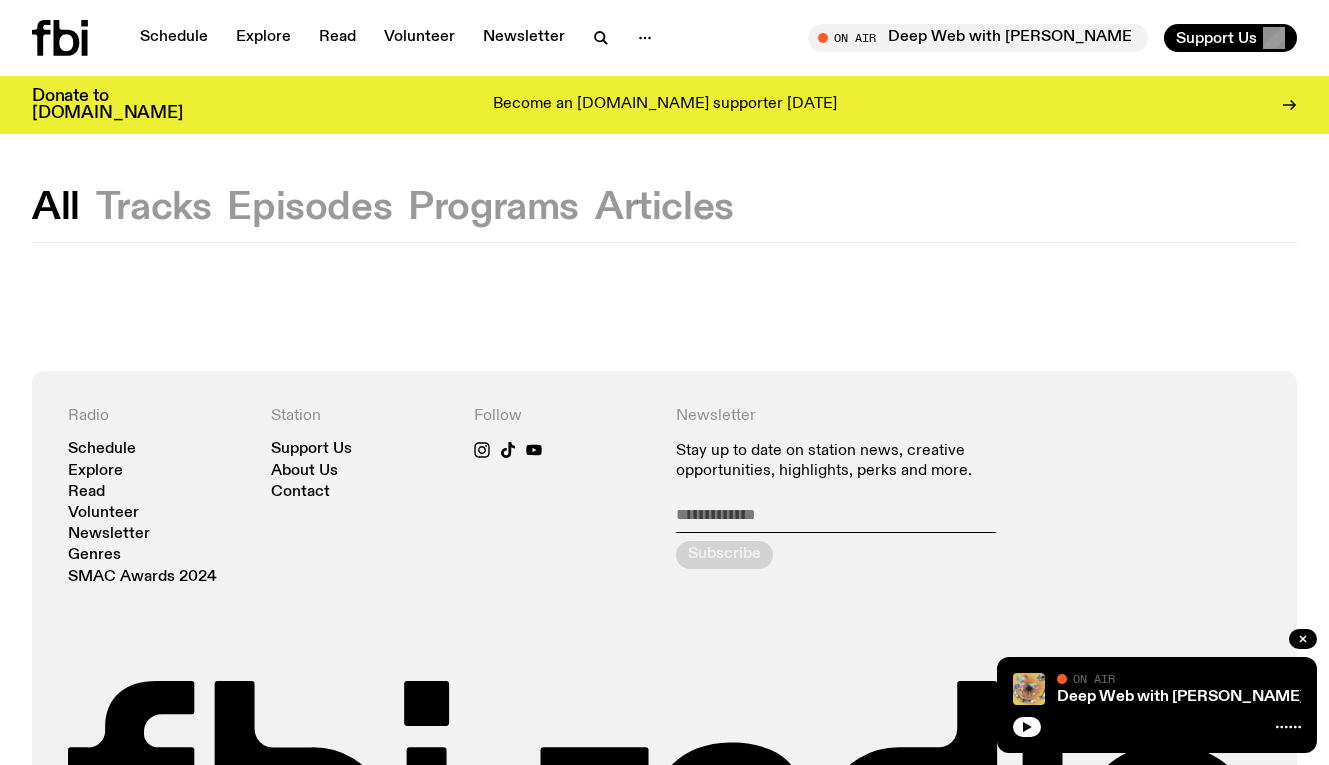 click on "Tracks" 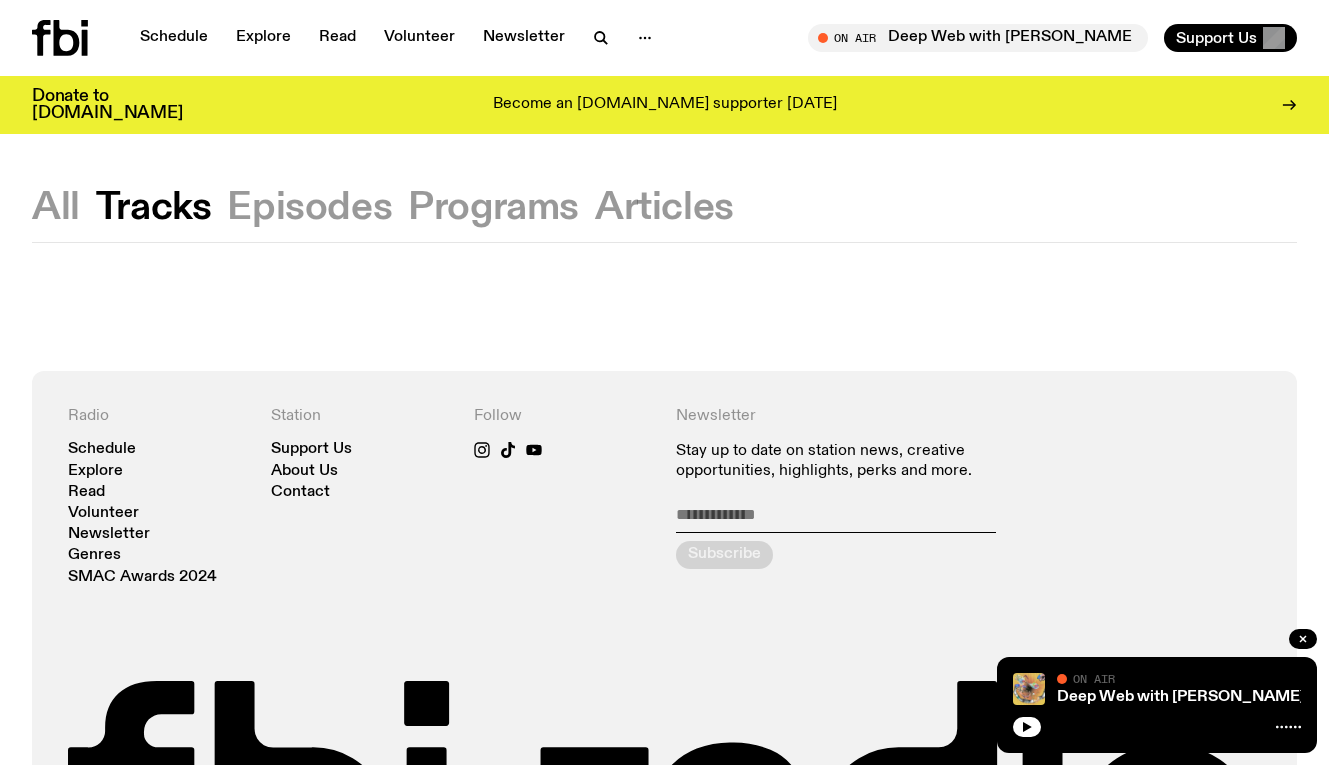 click on "Episodes" 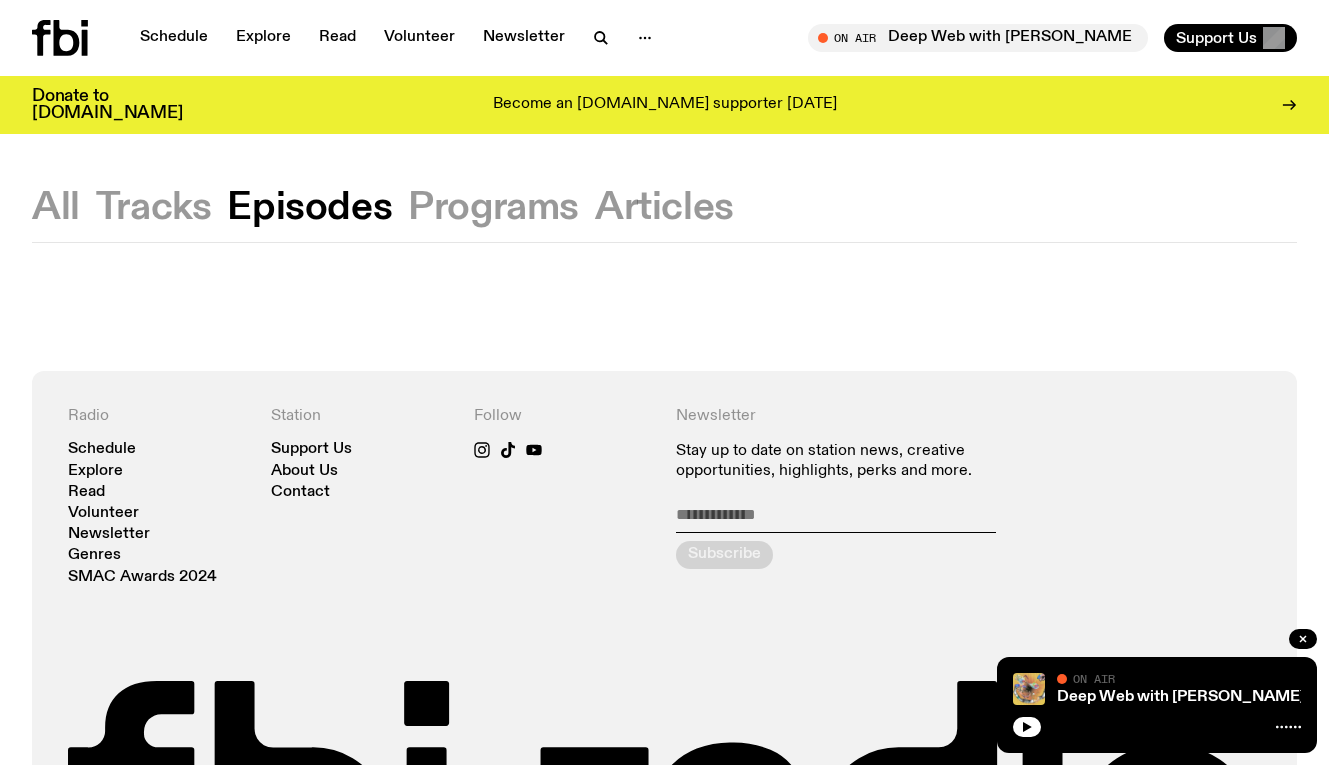 click on "All Tracks Episodes Programs Articles" at bounding box center (664, 216) 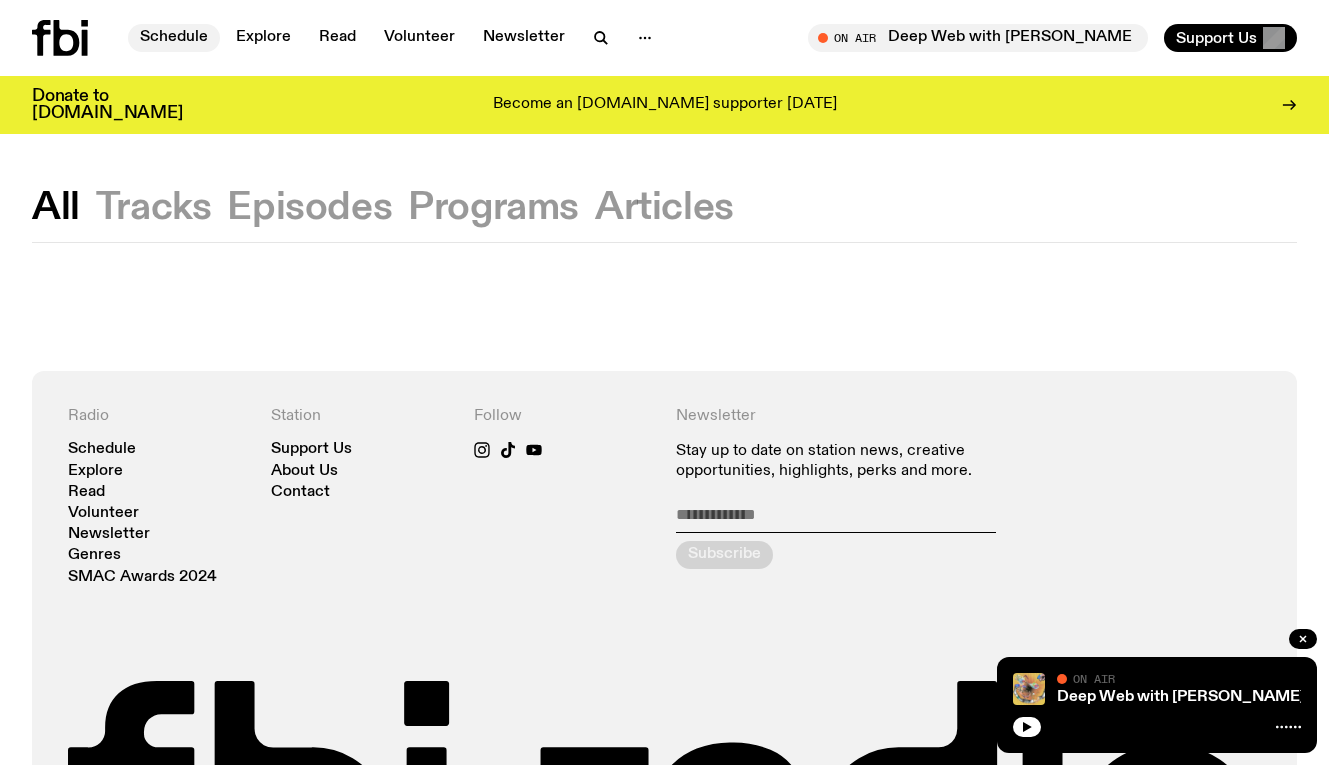 click on "Schedule" 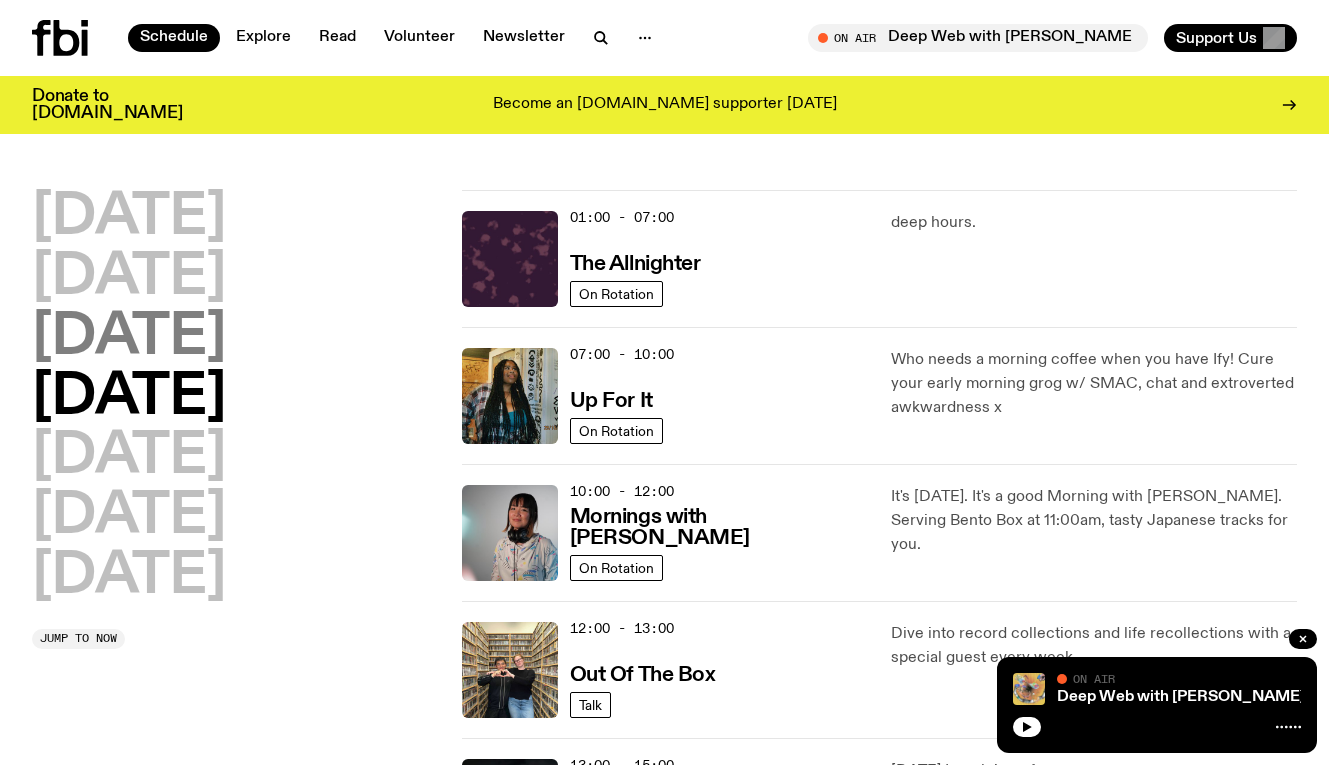 click on "Wednesday" at bounding box center [129, 338] 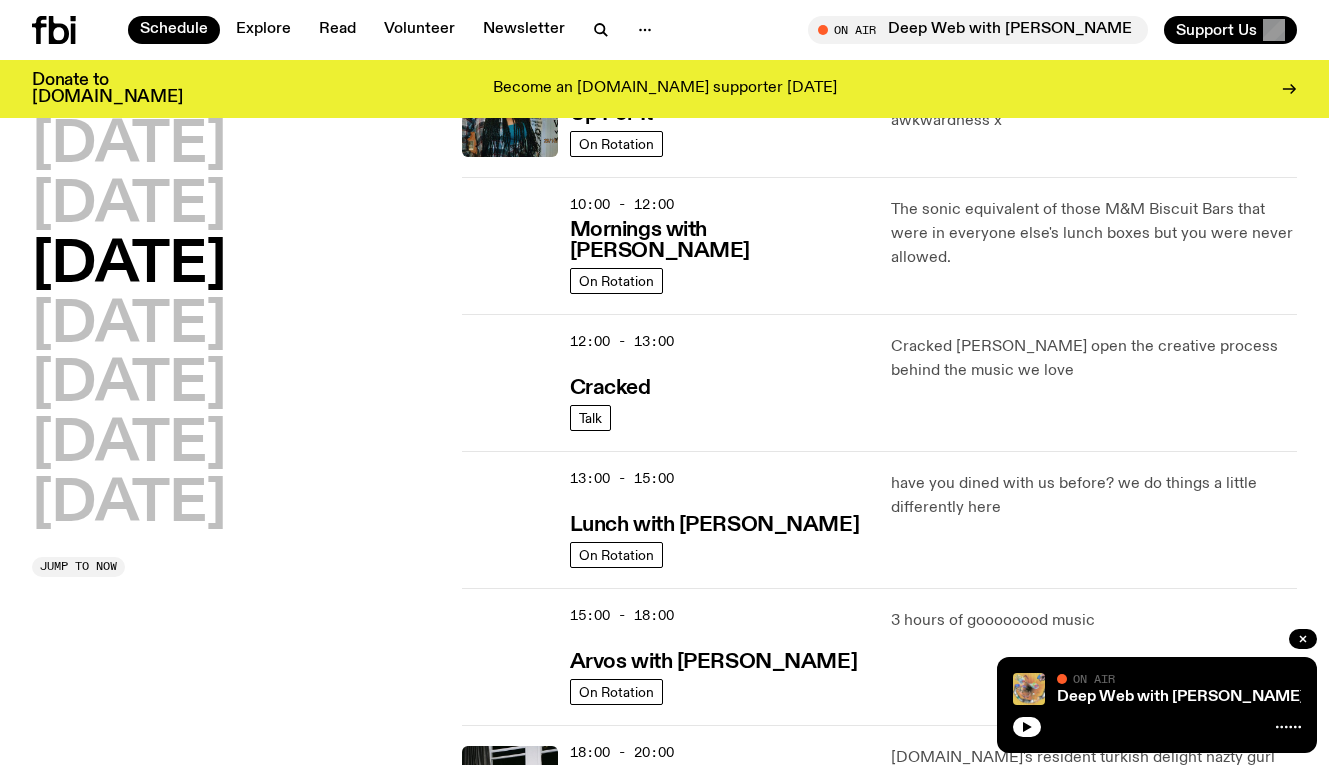 scroll, scrollTop: 494, scrollLeft: 0, axis: vertical 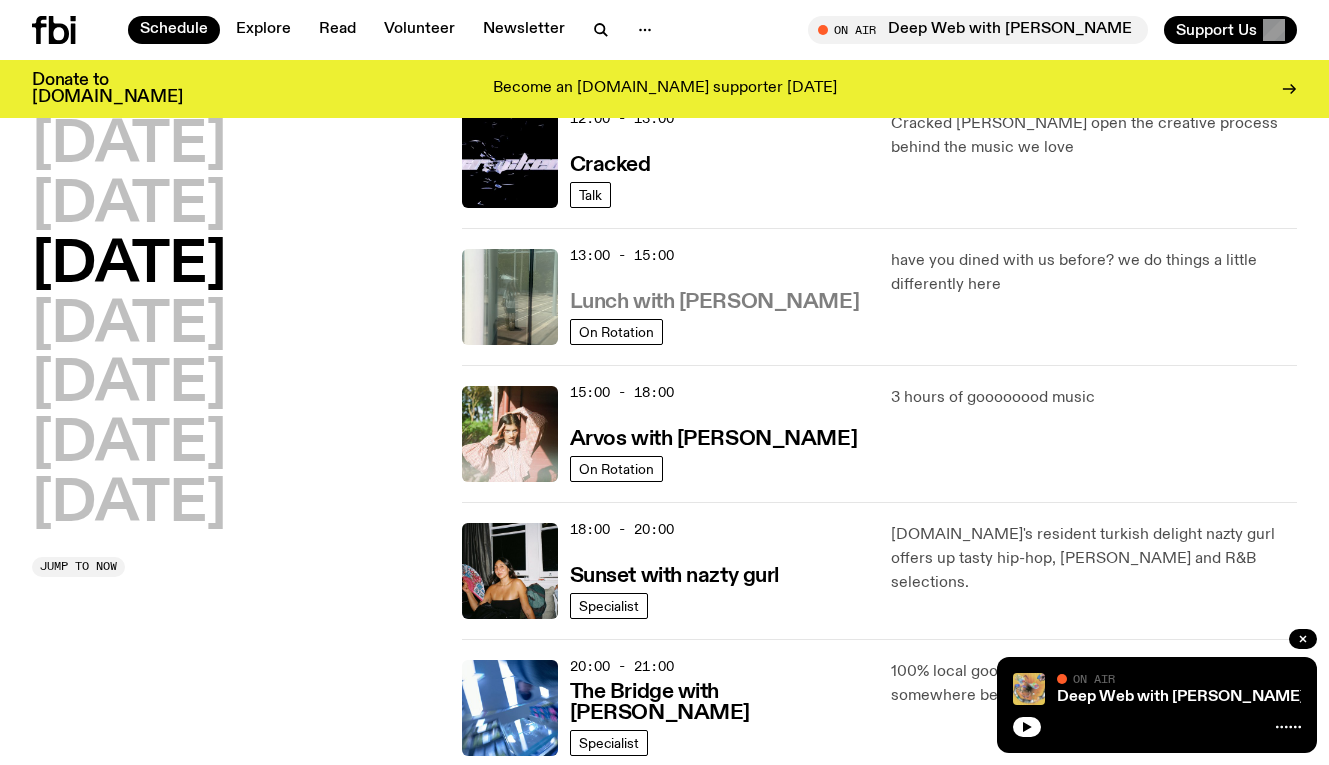 click on "Lunch with Louisa Christie" at bounding box center (714, 302) 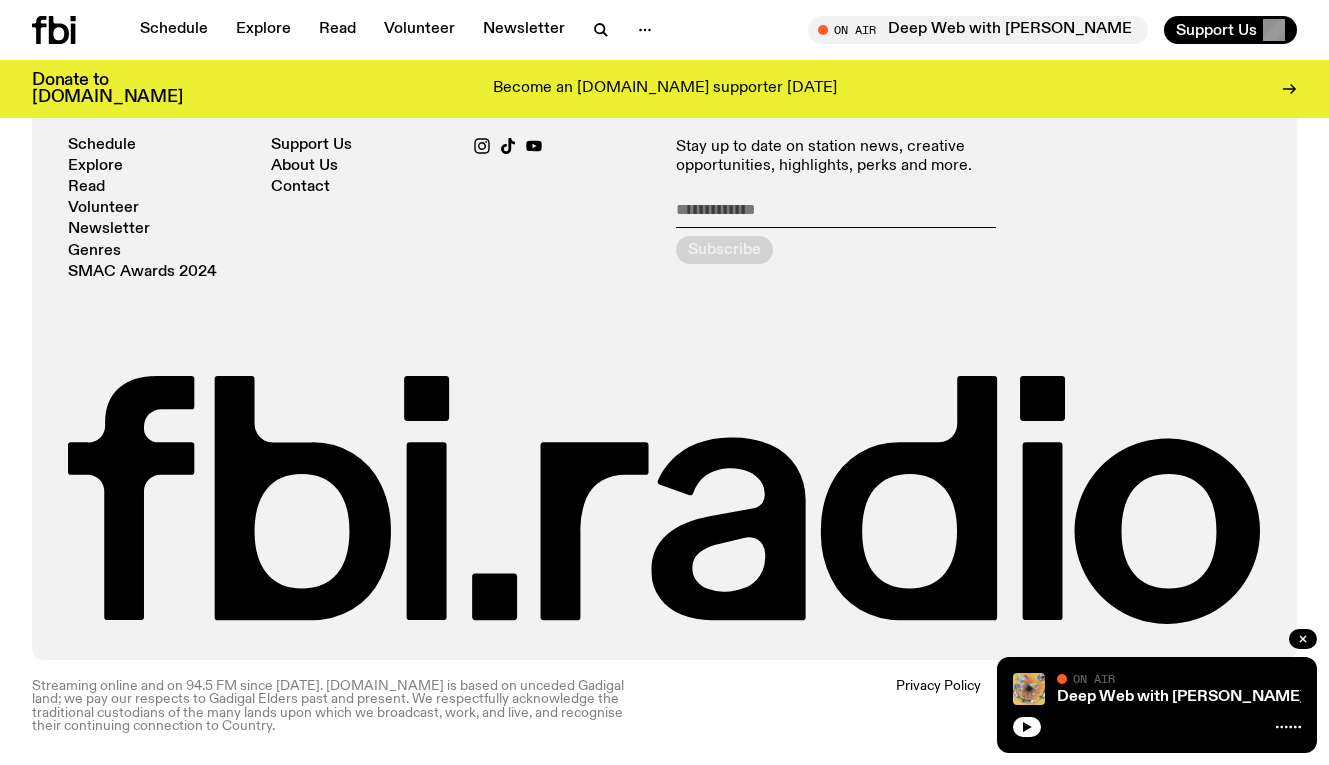 scroll, scrollTop: 2164, scrollLeft: 0, axis: vertical 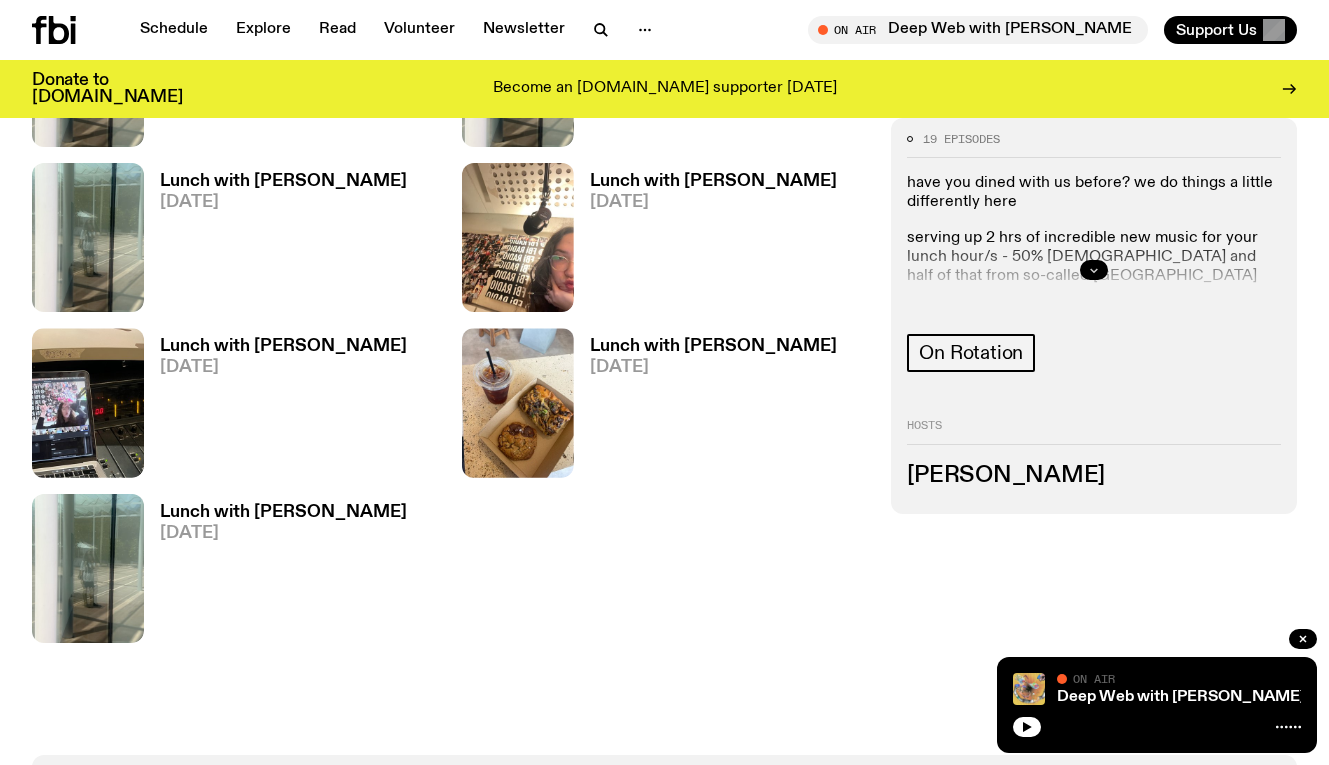 click 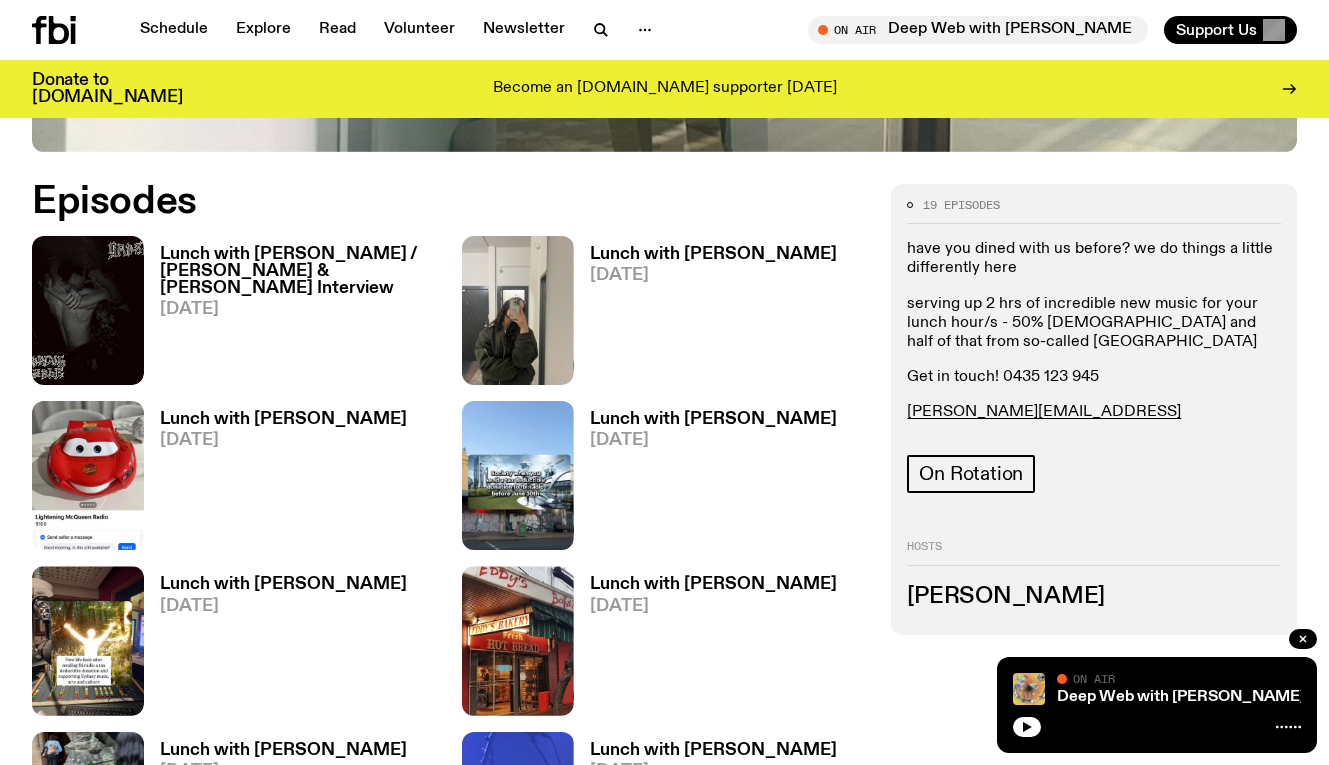 scroll, scrollTop: 932, scrollLeft: 0, axis: vertical 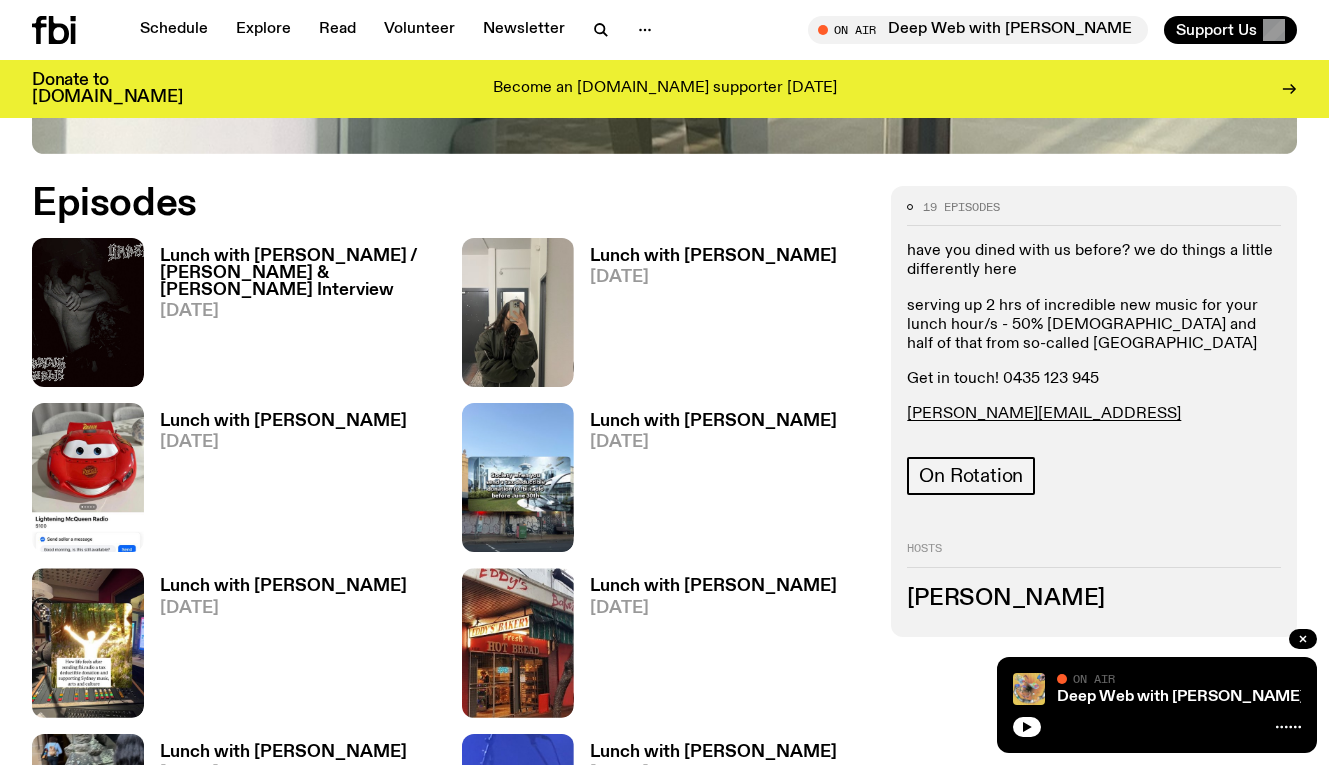 click on "Lunch with Louisa Christie / Grasps & Marcus Whale Interview" at bounding box center (299, 273) 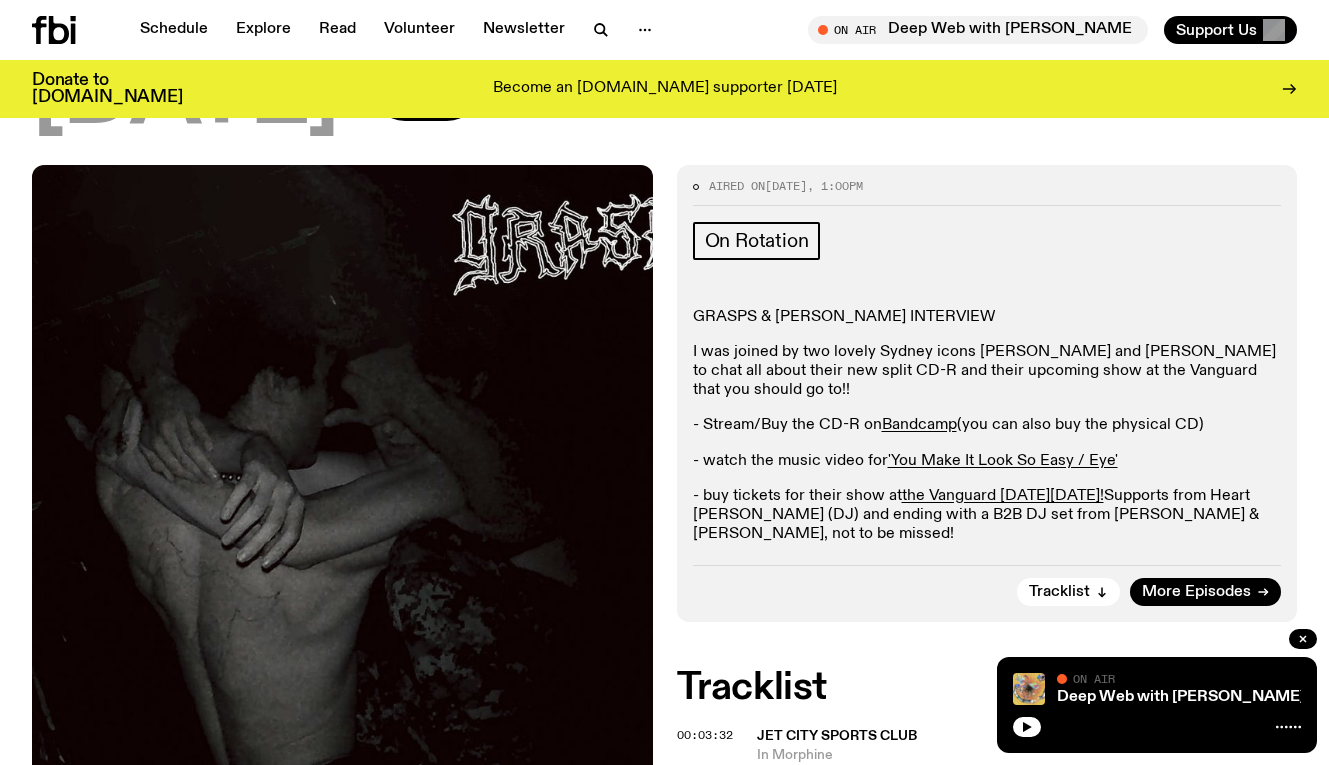 scroll, scrollTop: 493, scrollLeft: 0, axis: vertical 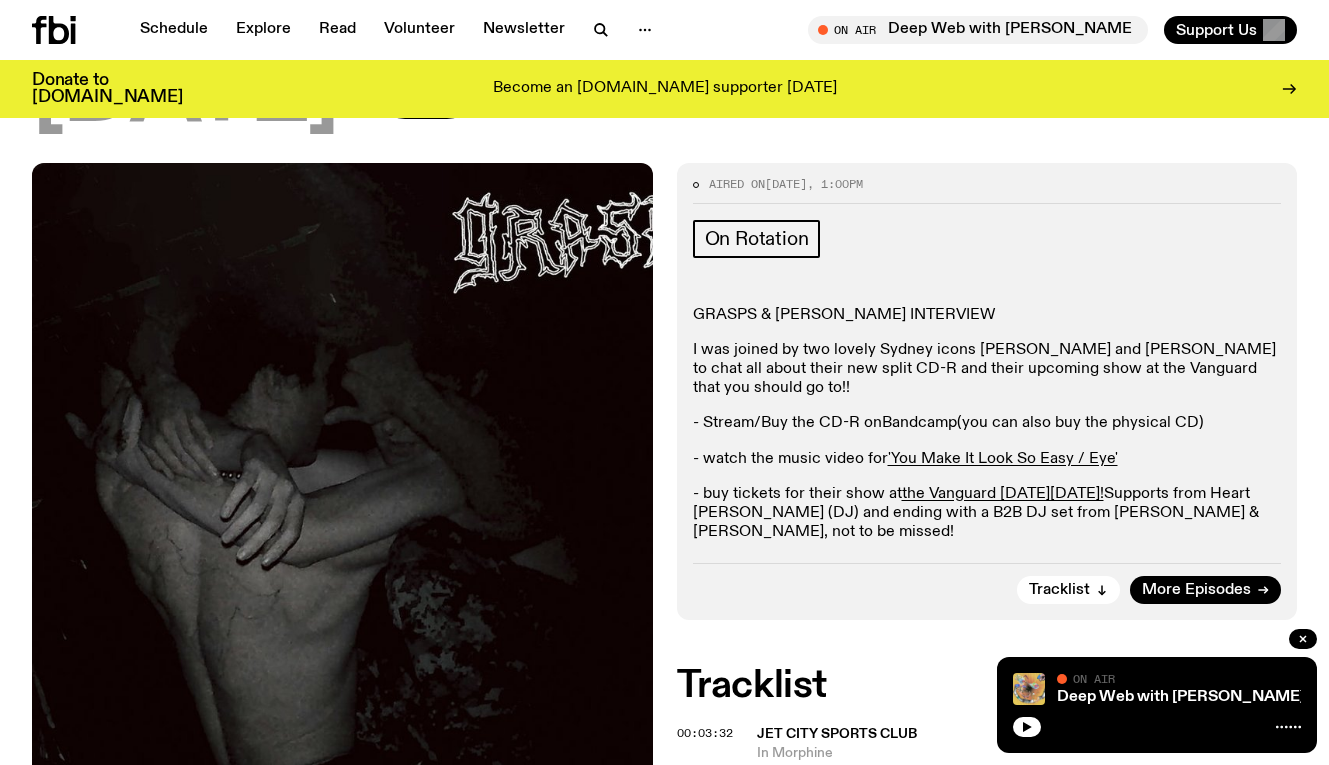 click on "Bandcamp" 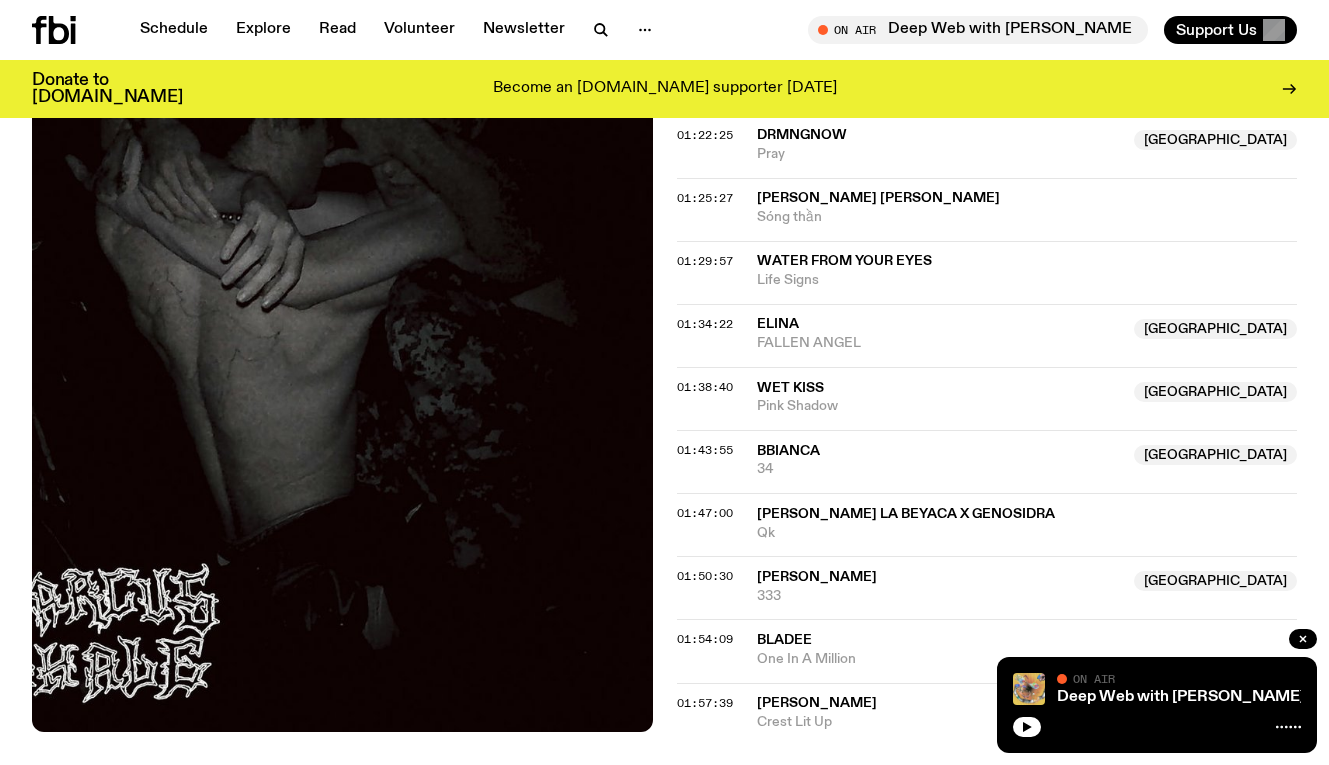 scroll, scrollTop: 2026, scrollLeft: 0, axis: vertical 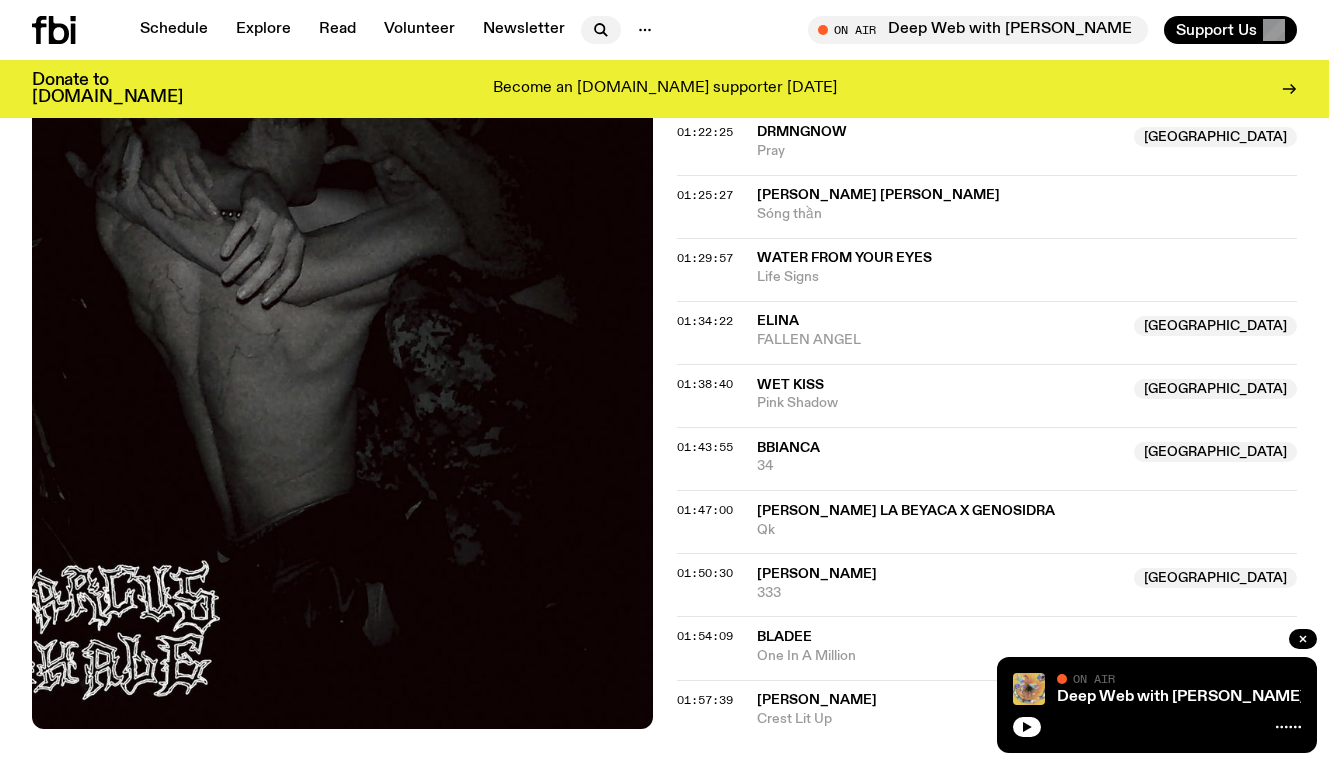 click 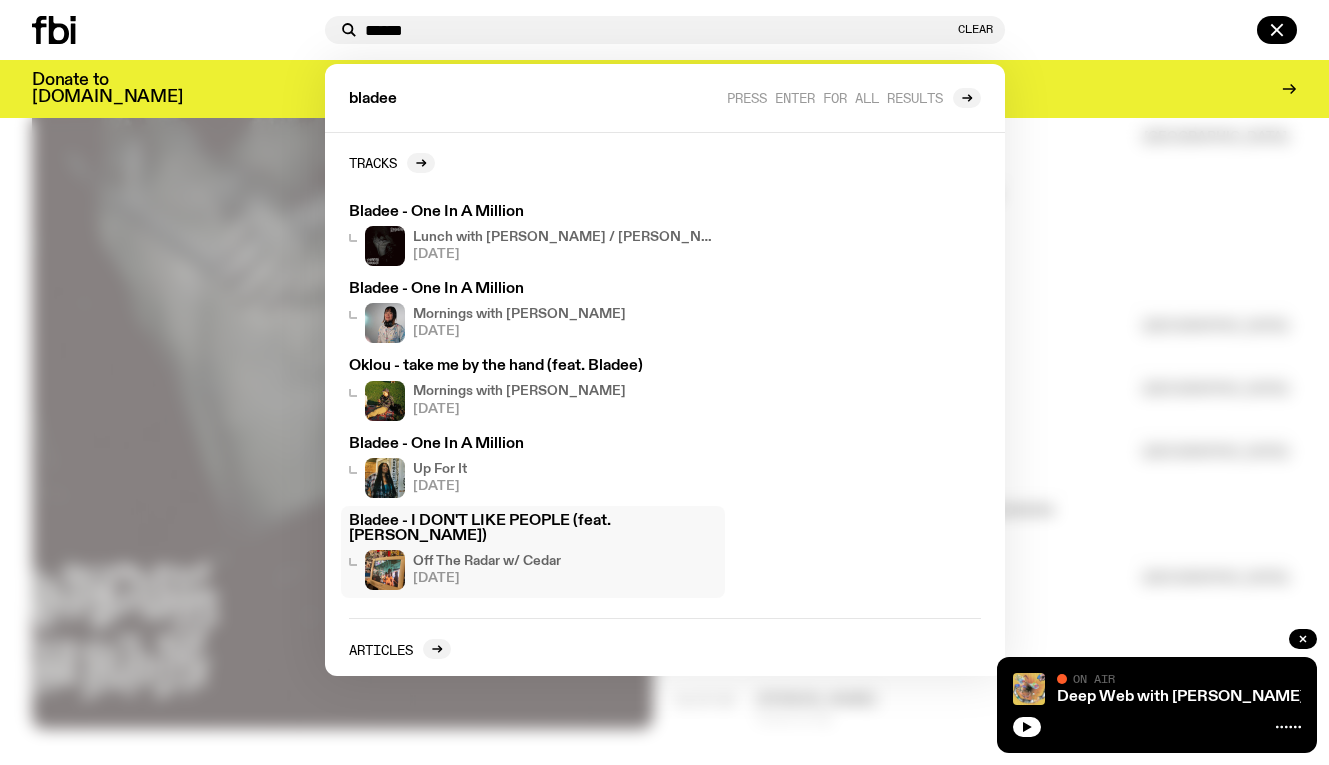 scroll, scrollTop: 124, scrollLeft: 0, axis: vertical 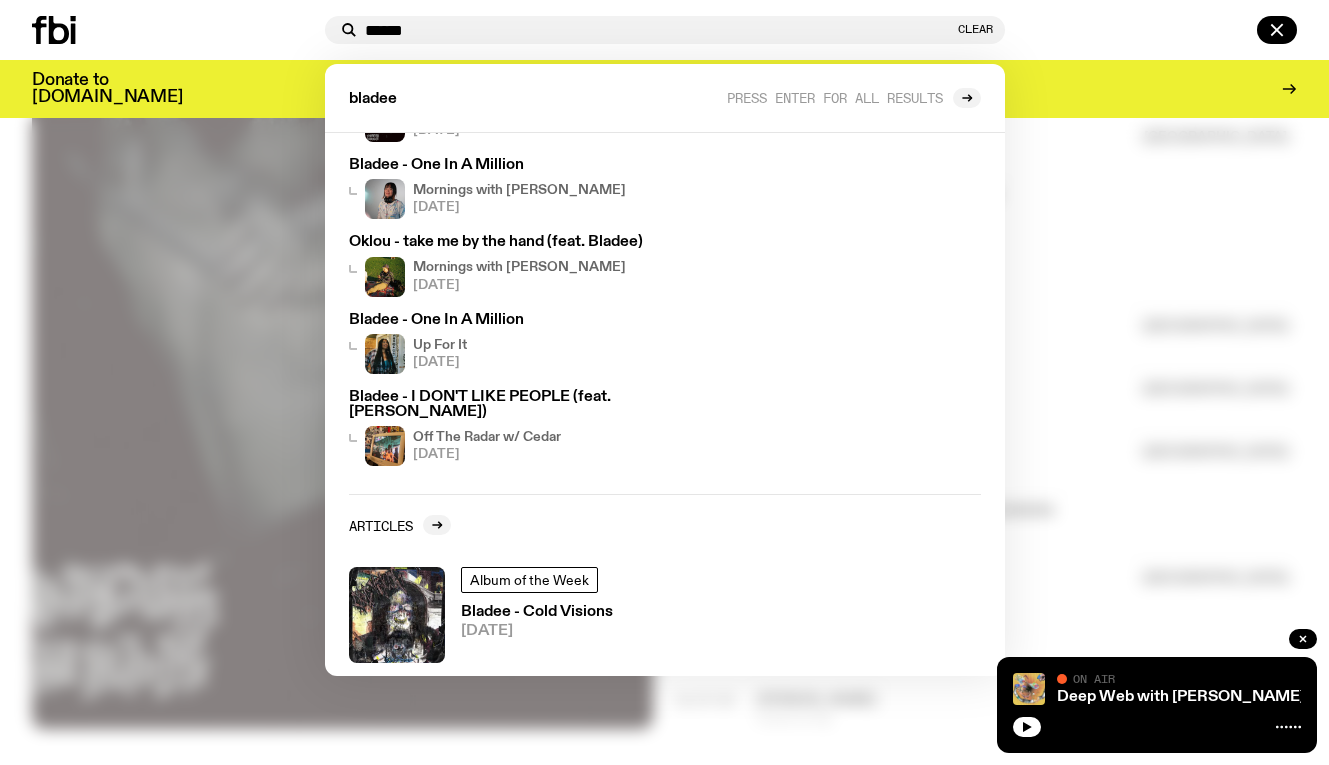type on "******" 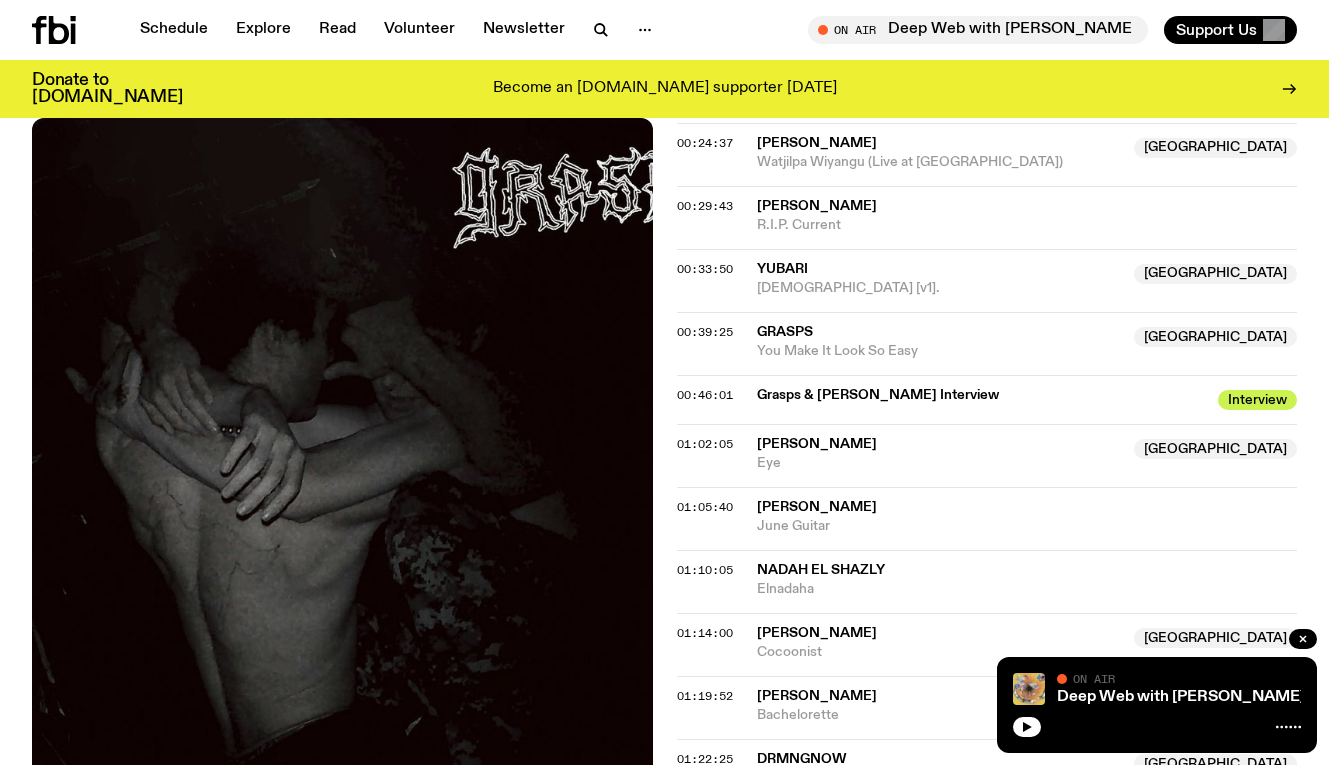 scroll, scrollTop: 1336, scrollLeft: 0, axis: vertical 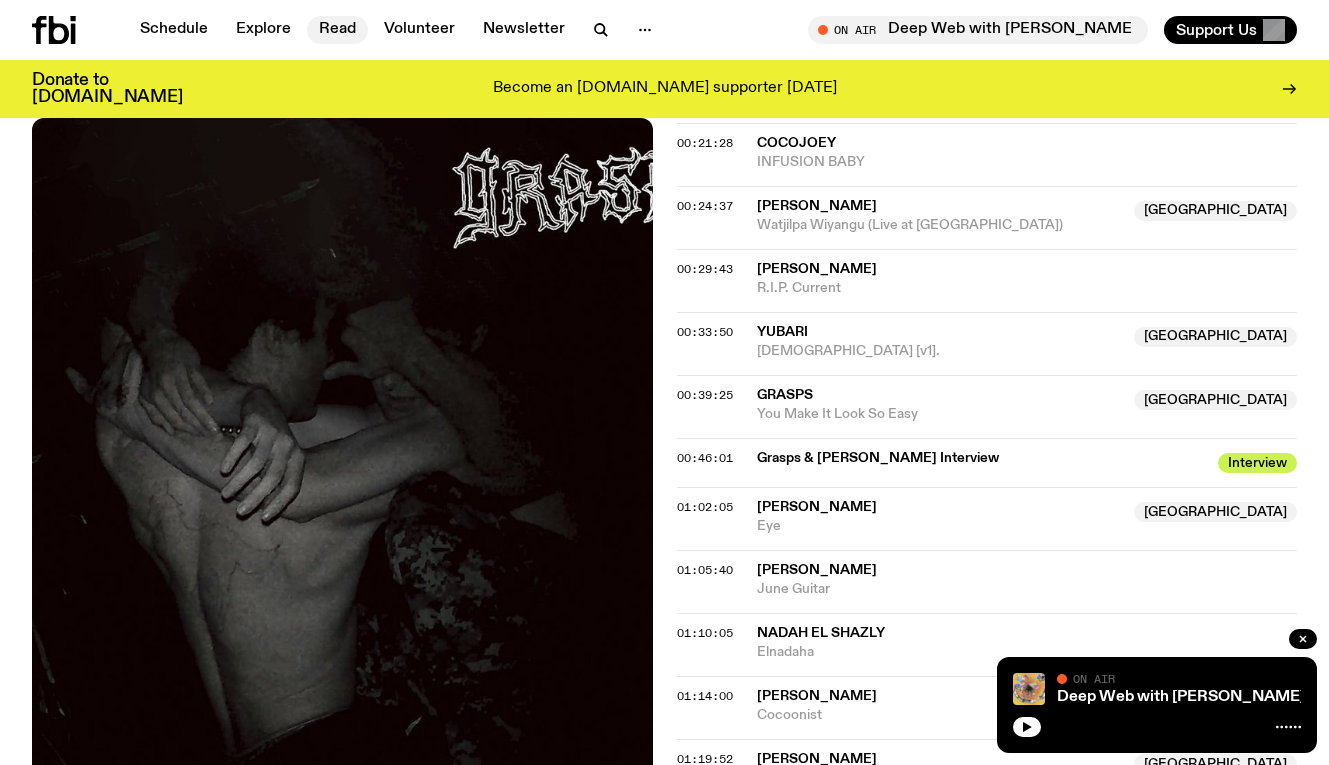 click on "Read" 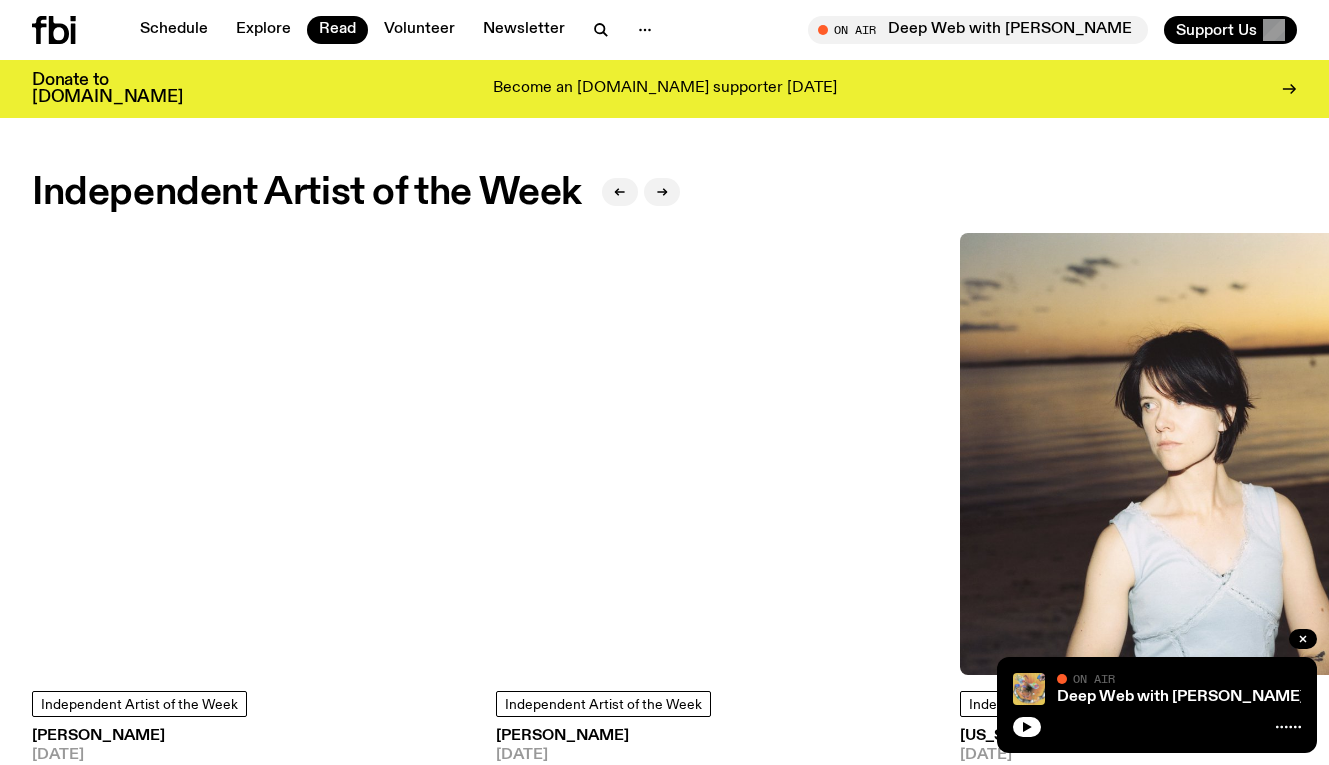 scroll, scrollTop: 1697, scrollLeft: 0, axis: vertical 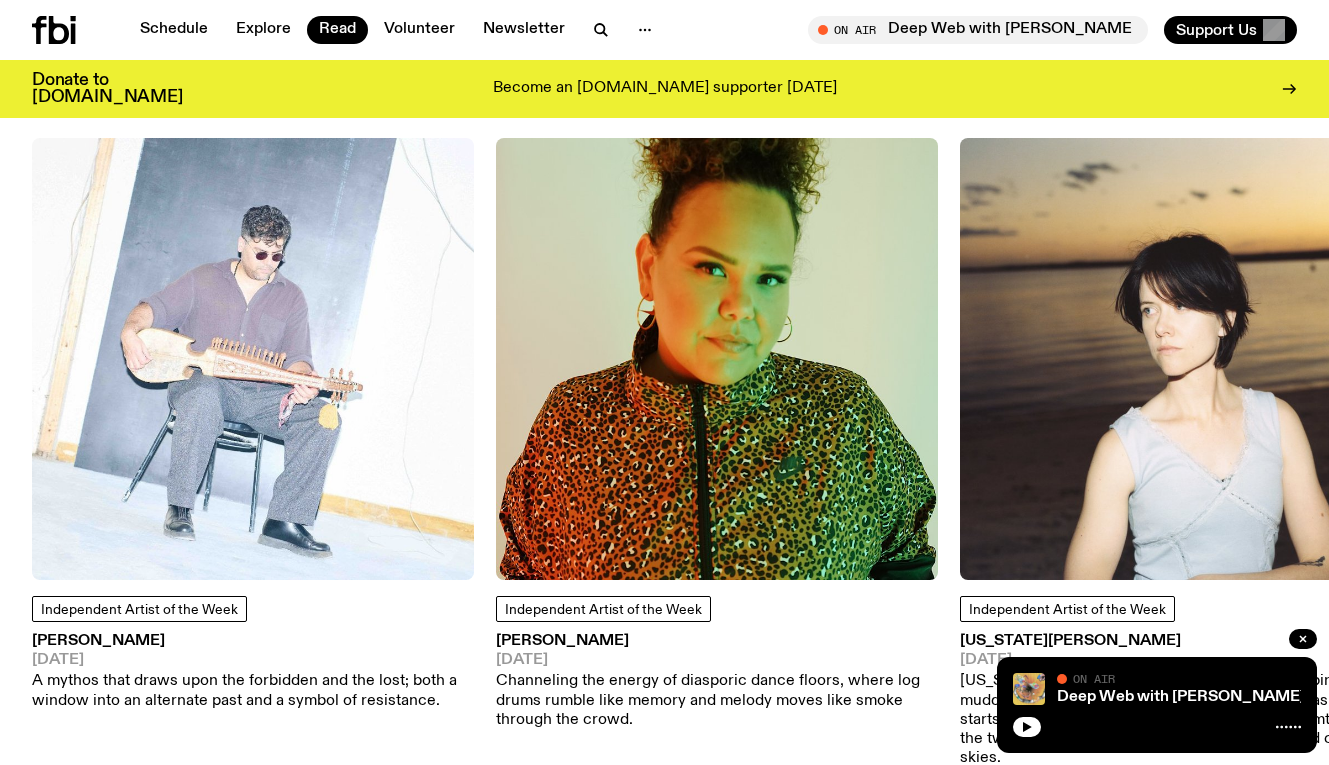 click 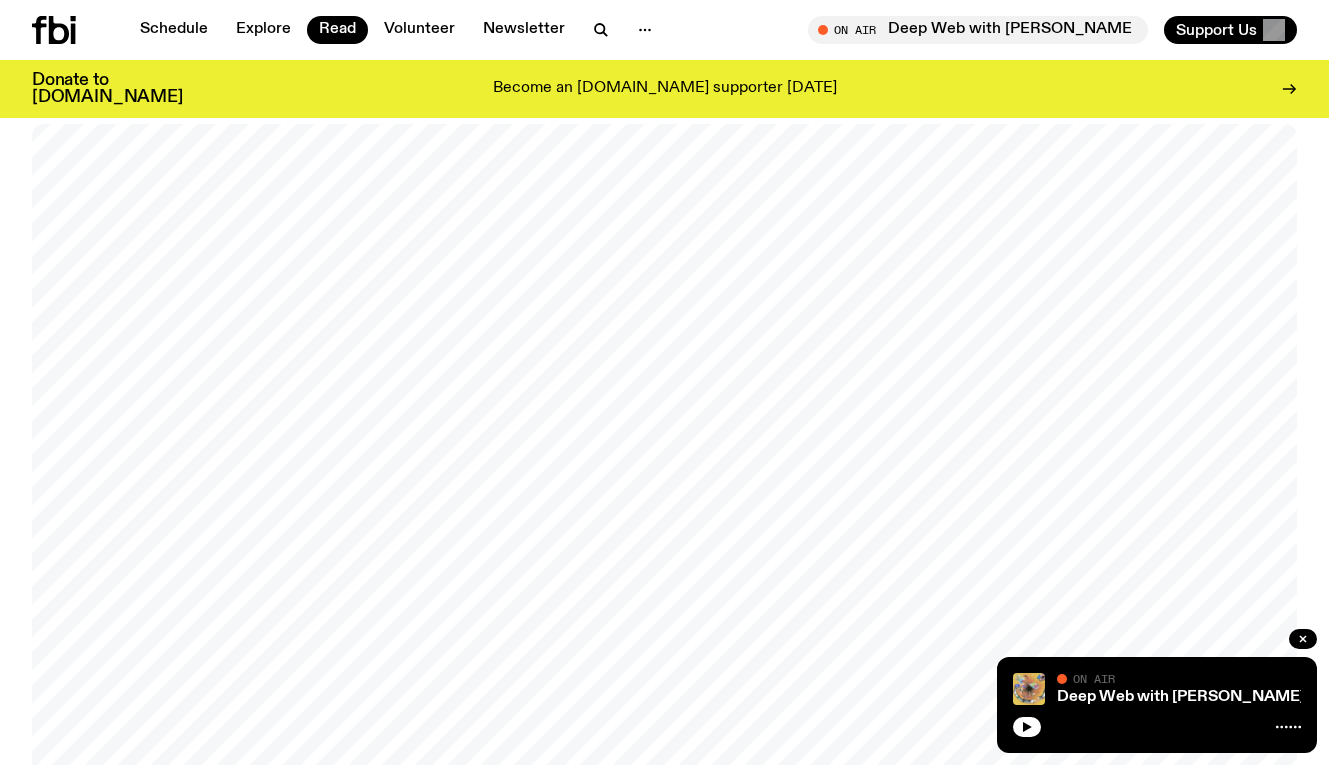 scroll, scrollTop: 0, scrollLeft: 0, axis: both 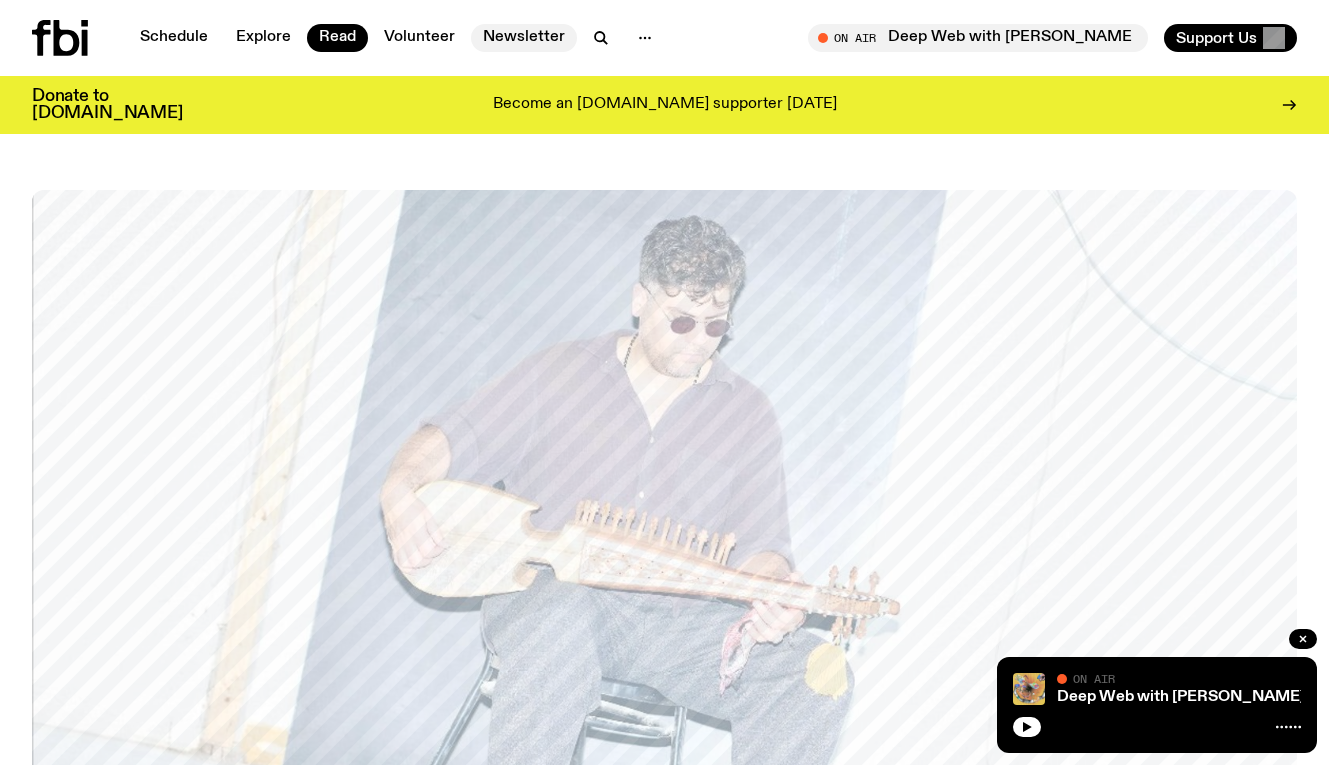 click on "Newsletter" 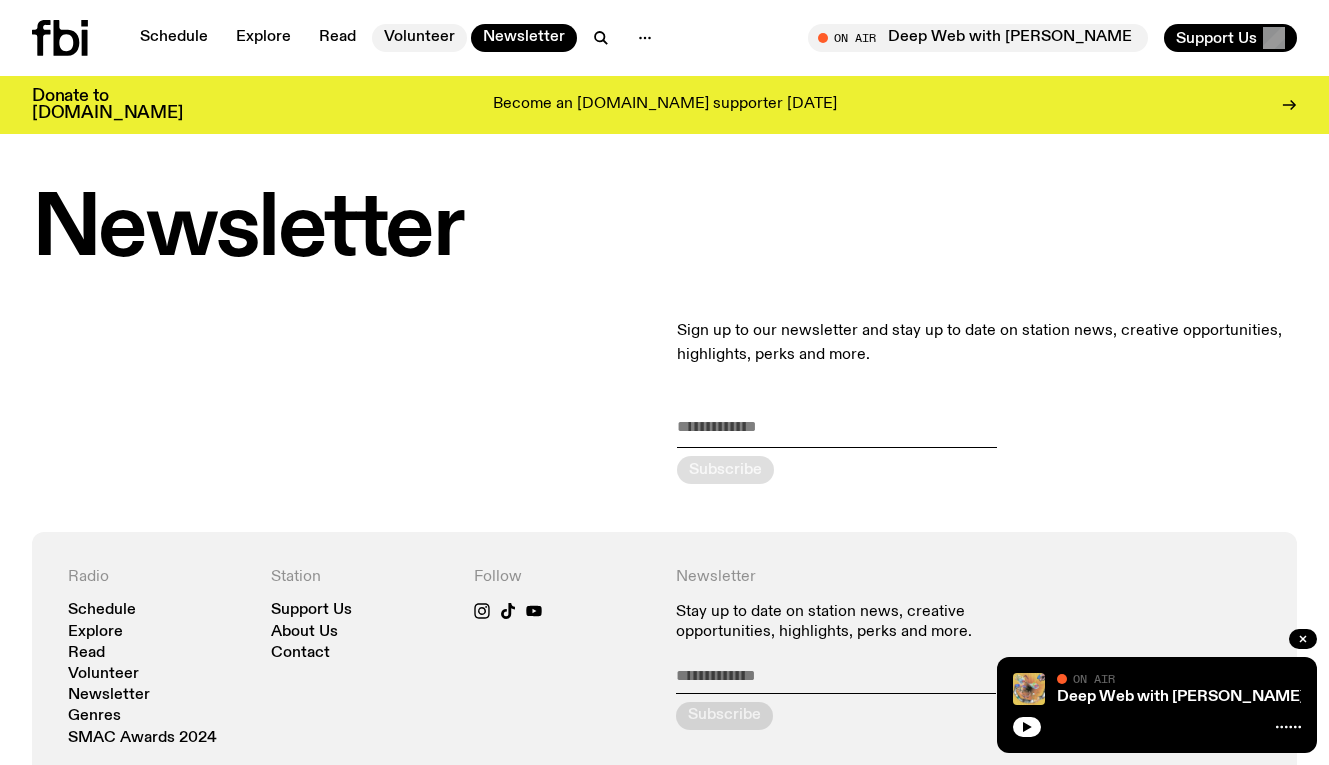 click on "Volunteer" 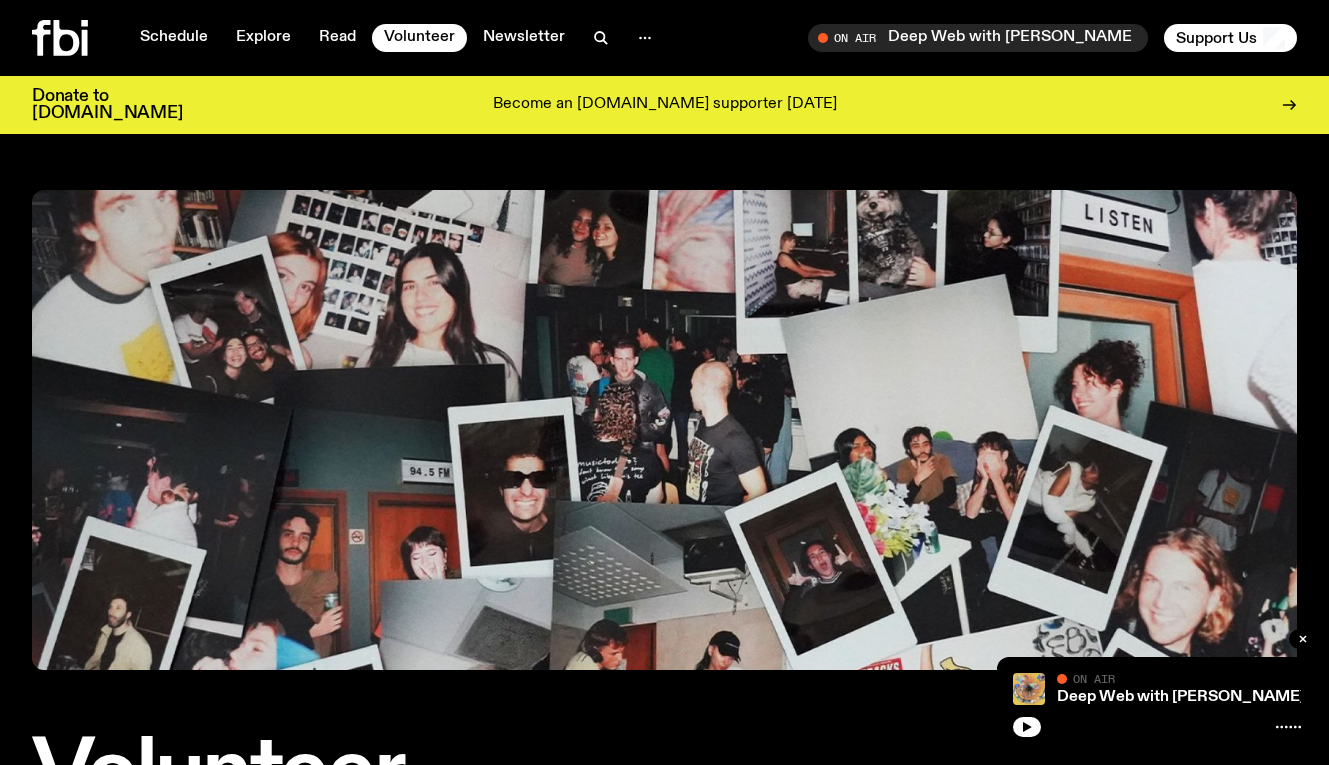 click on "Schedule Explore Read Volunteer Newsletter" 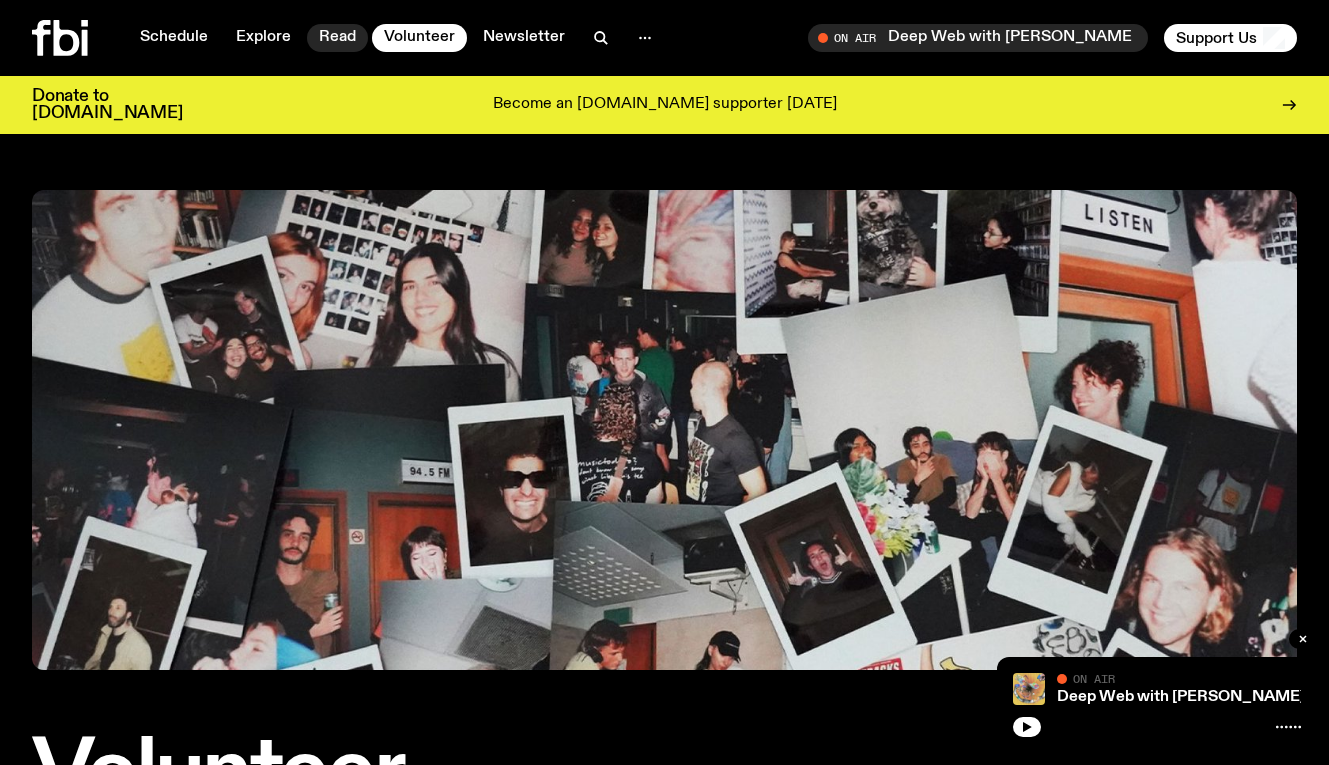 click on "Read" 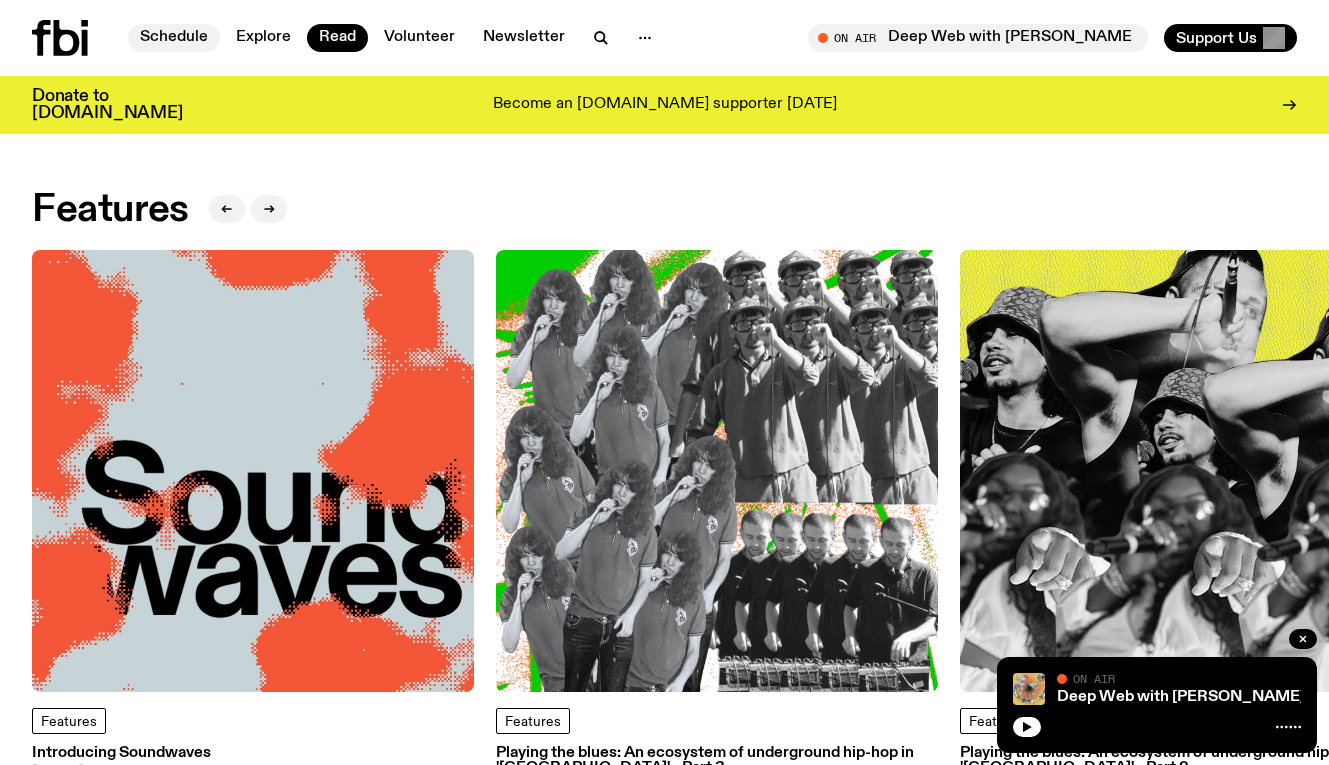 click on "Schedule" 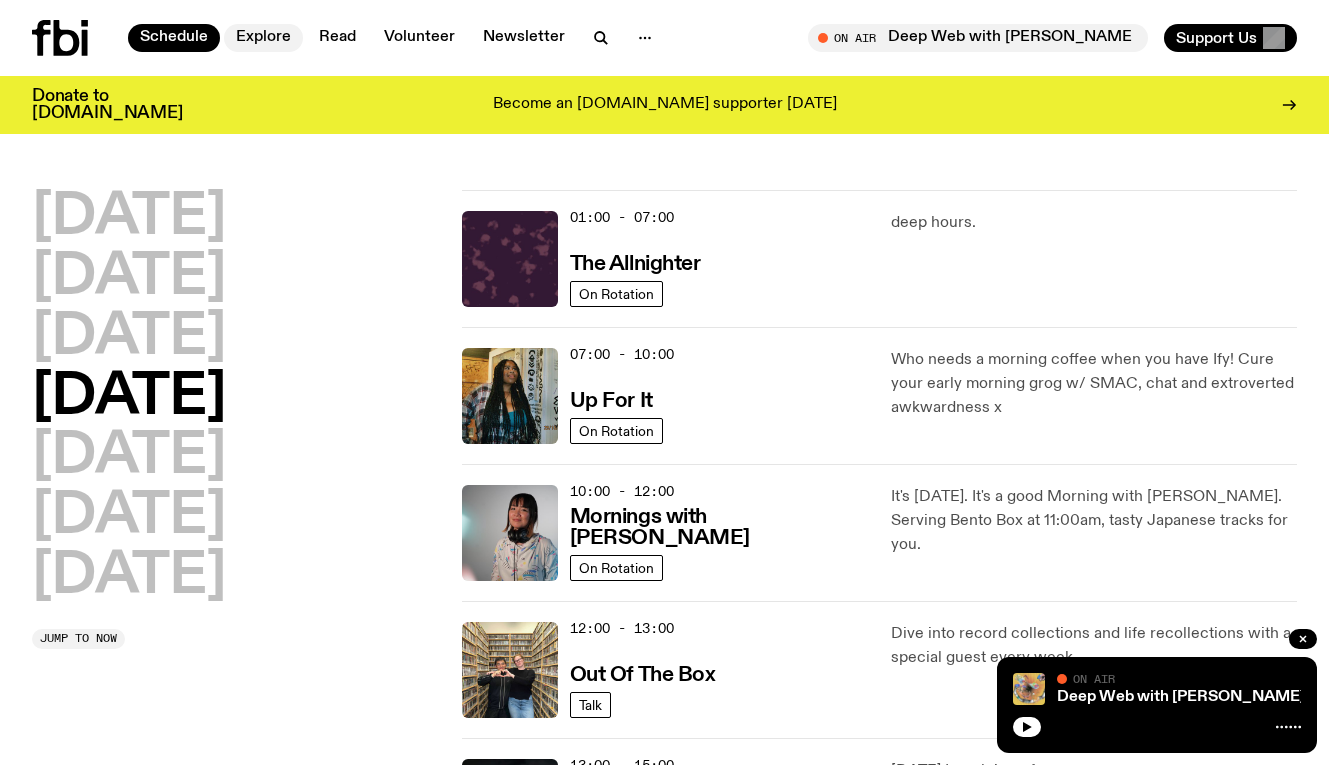 click on "Explore" 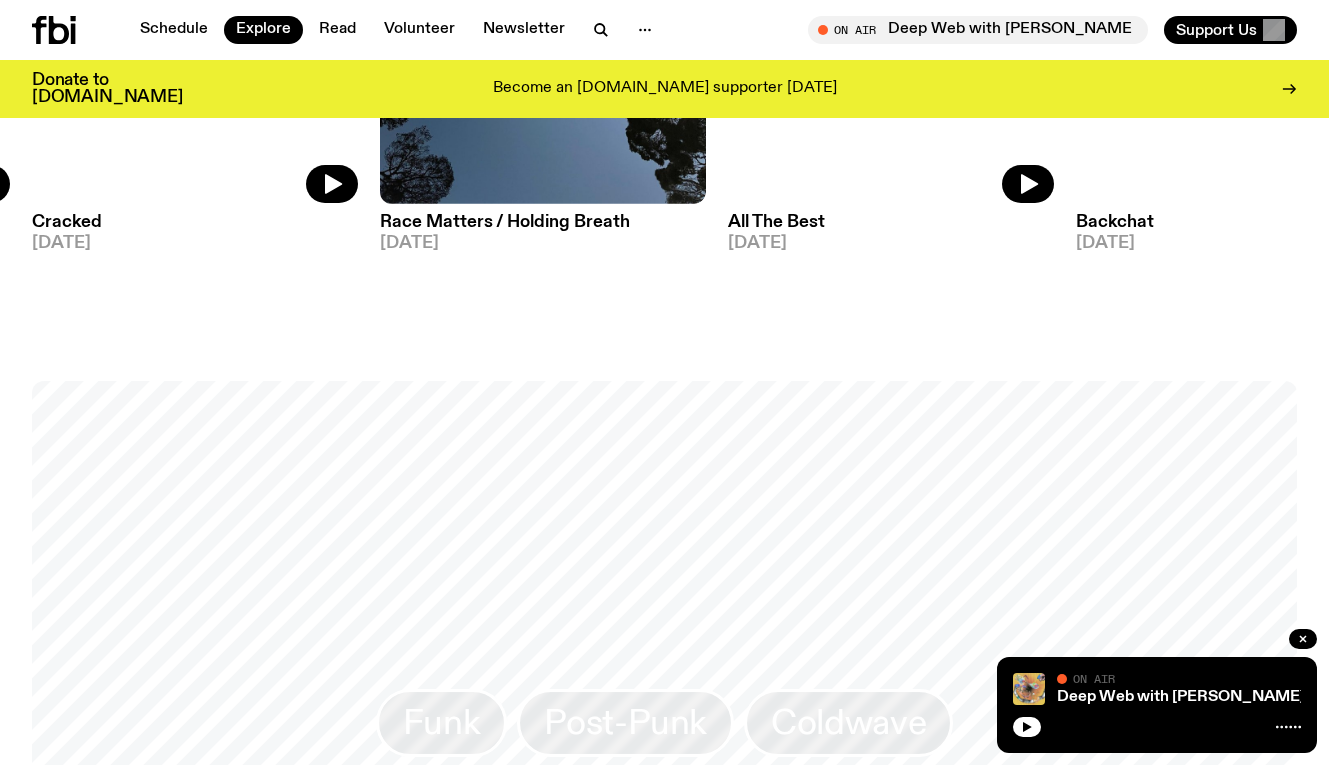 scroll, scrollTop: 2298, scrollLeft: 0, axis: vertical 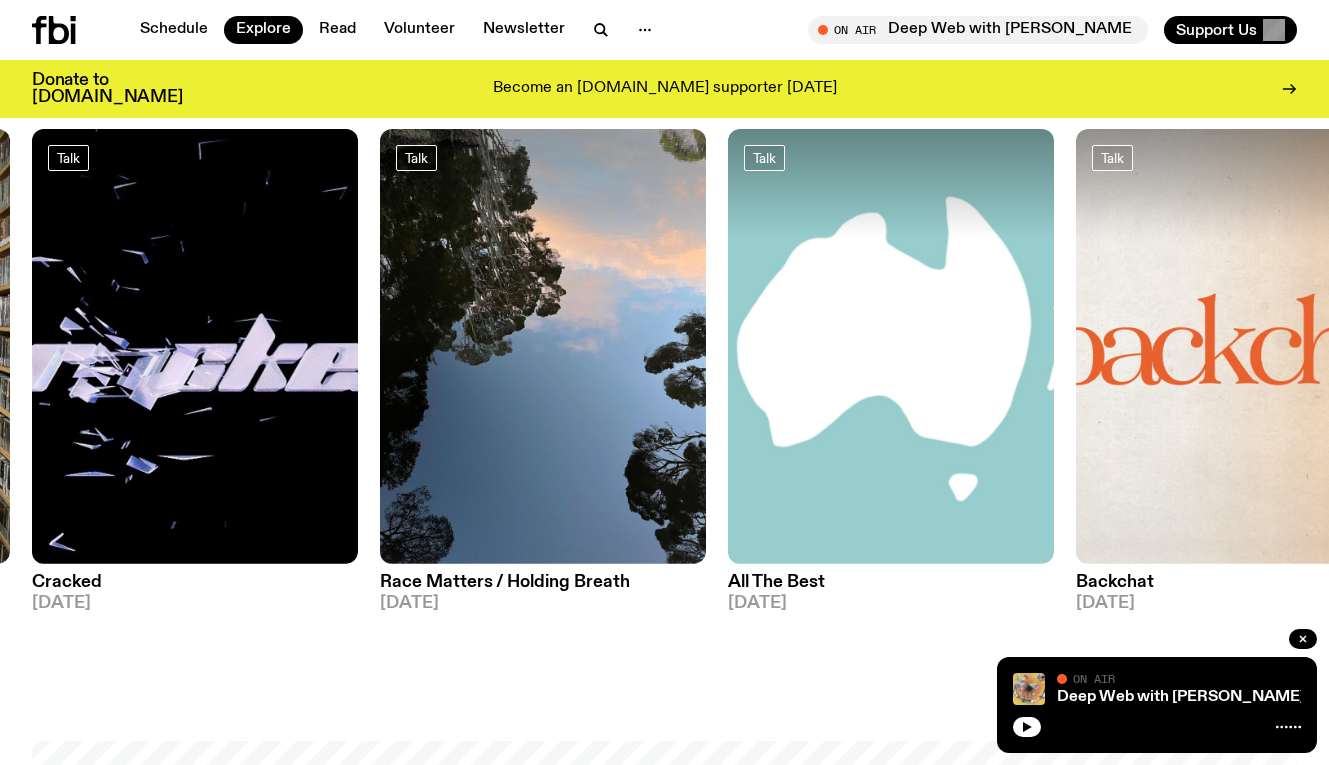 click at bounding box center [80, 30] 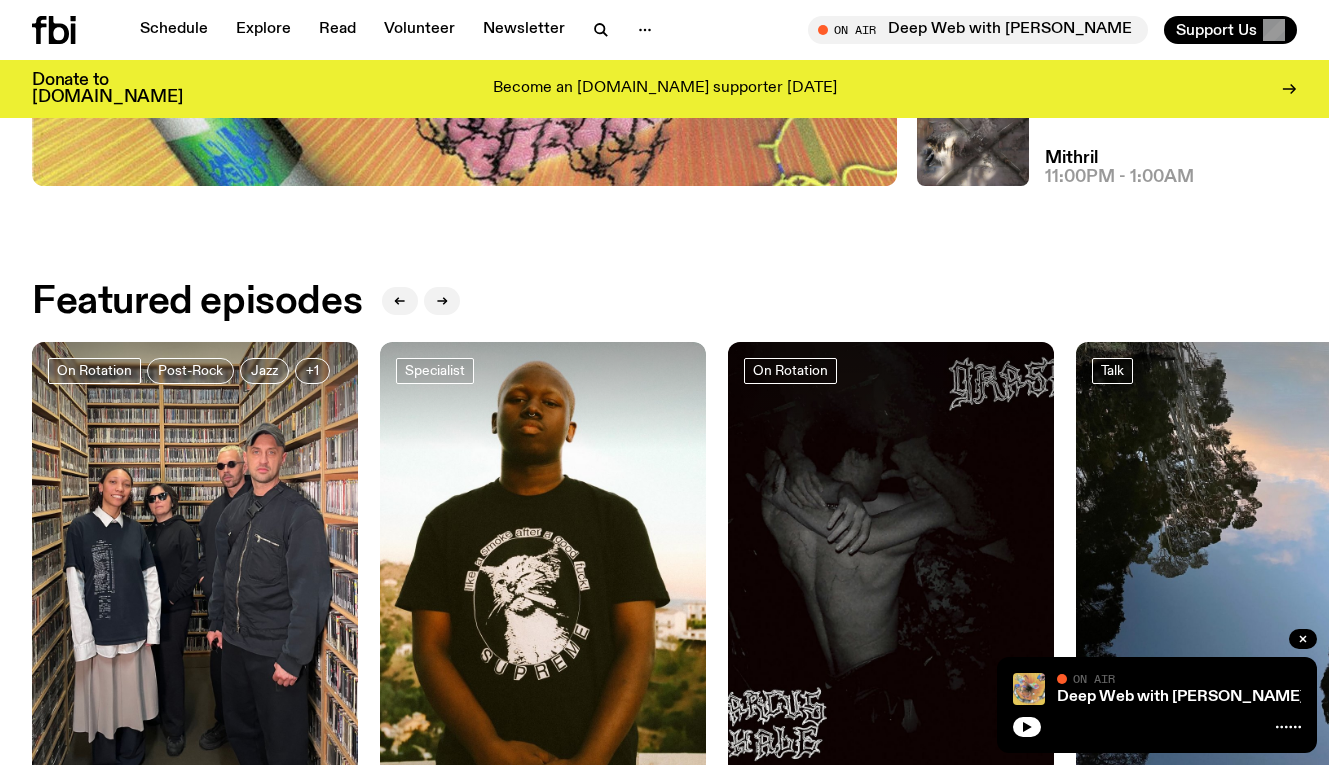 scroll, scrollTop: 0, scrollLeft: 0, axis: both 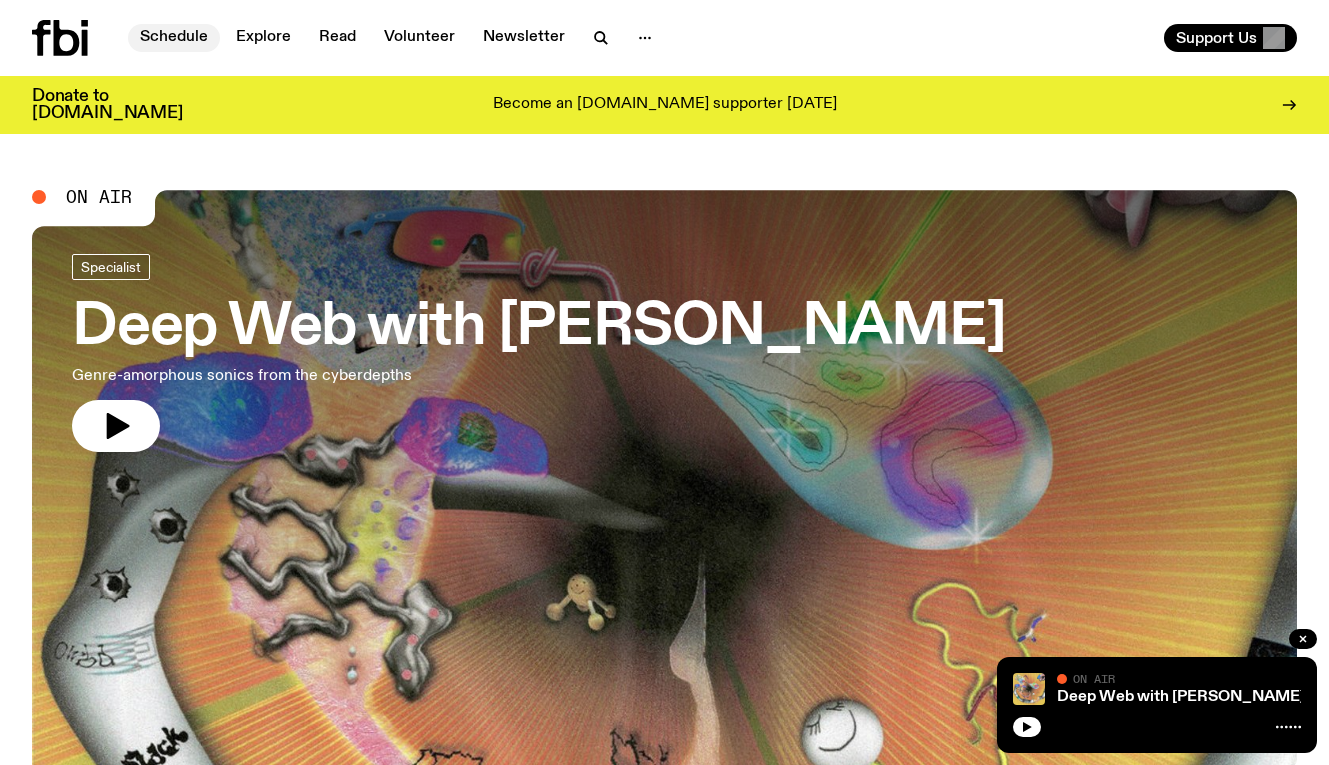 click on "Schedule" 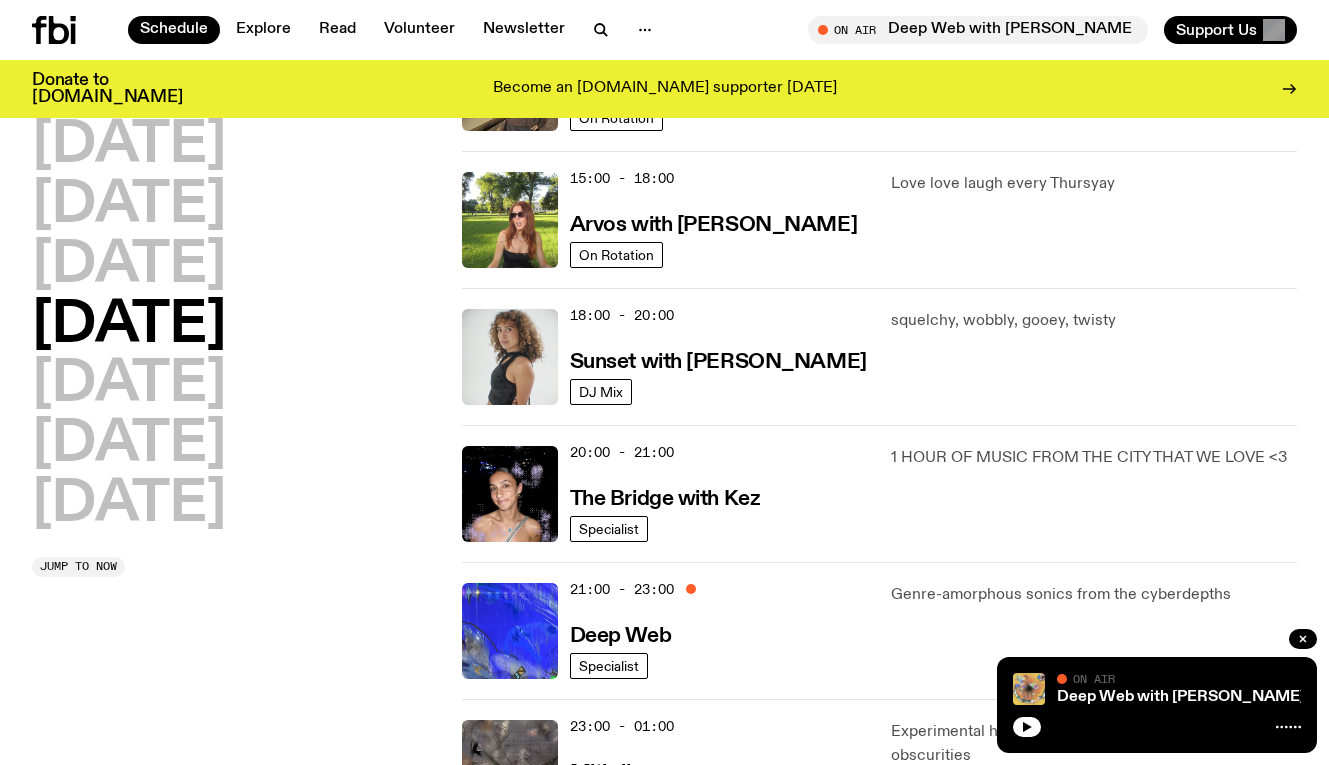 scroll, scrollTop: 705, scrollLeft: 0, axis: vertical 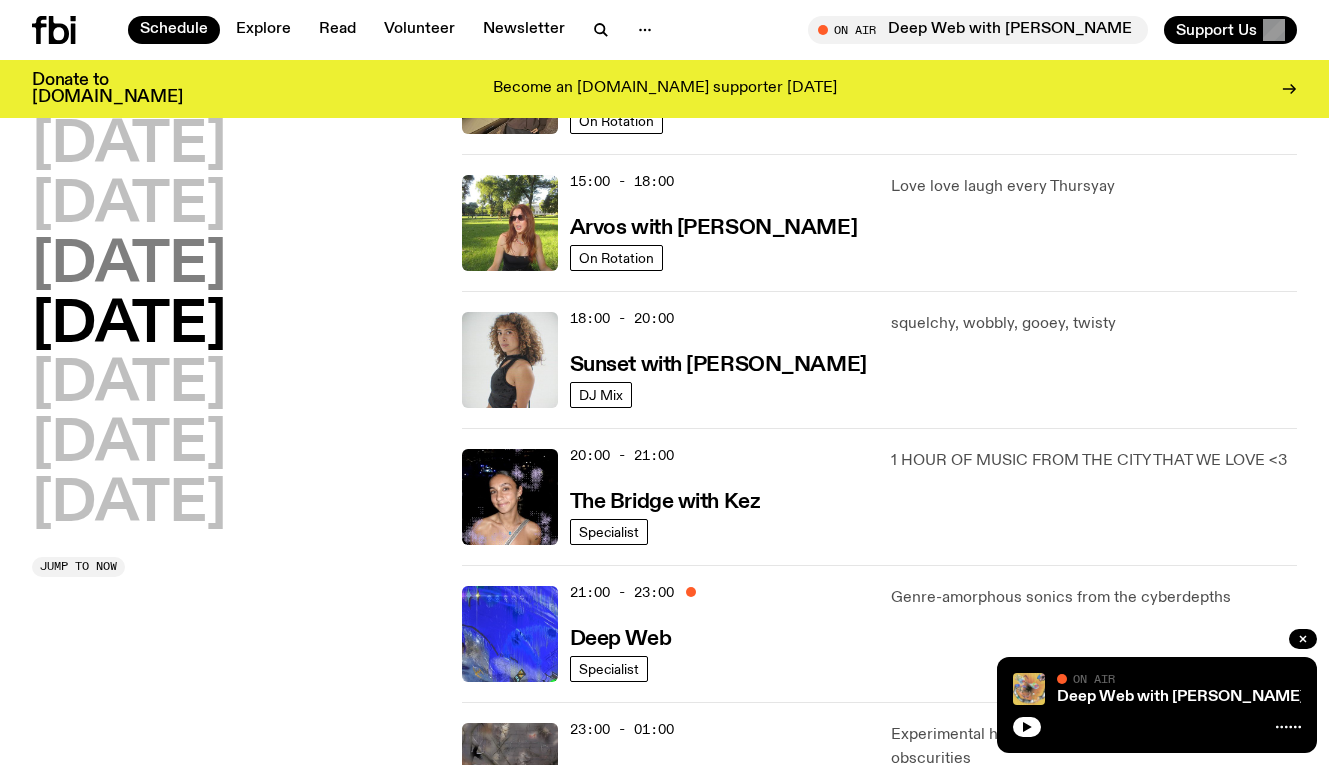 click on "Wednesday" at bounding box center (129, 266) 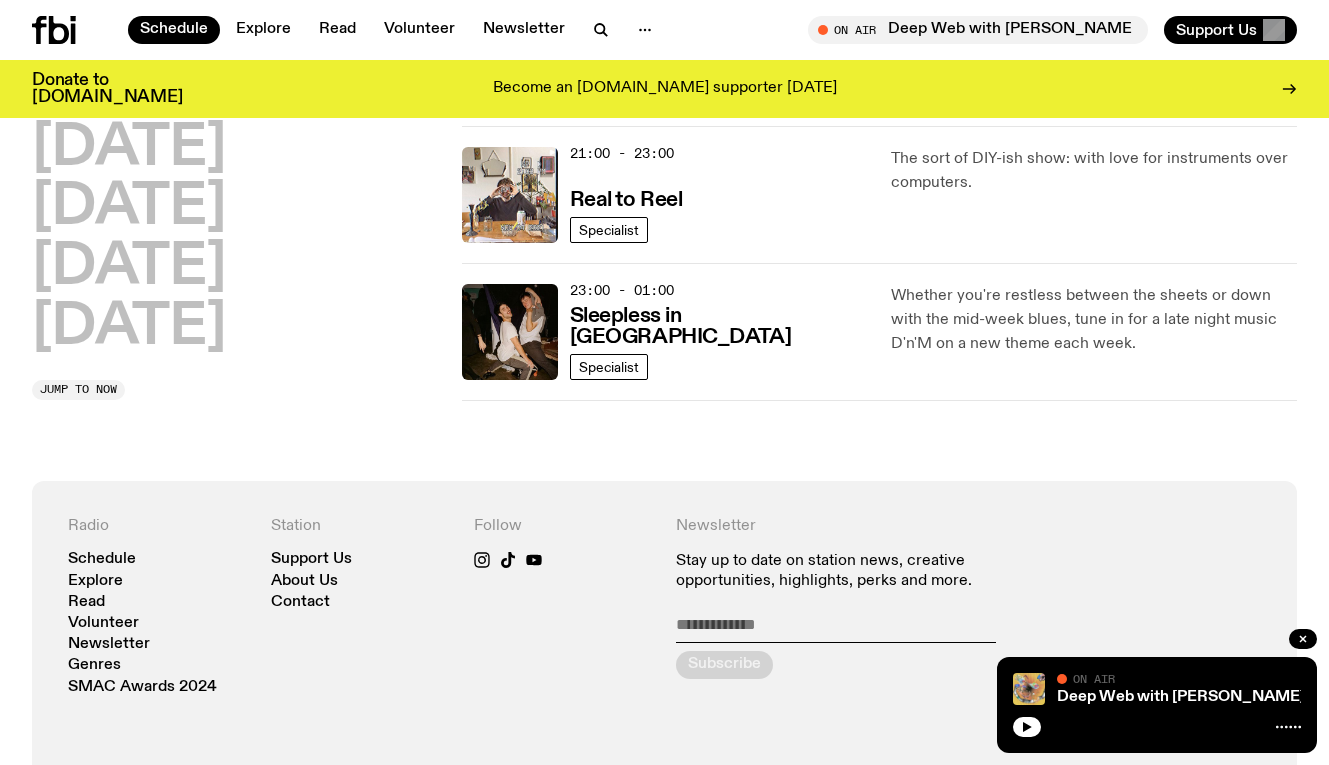 scroll, scrollTop: 1199, scrollLeft: 0, axis: vertical 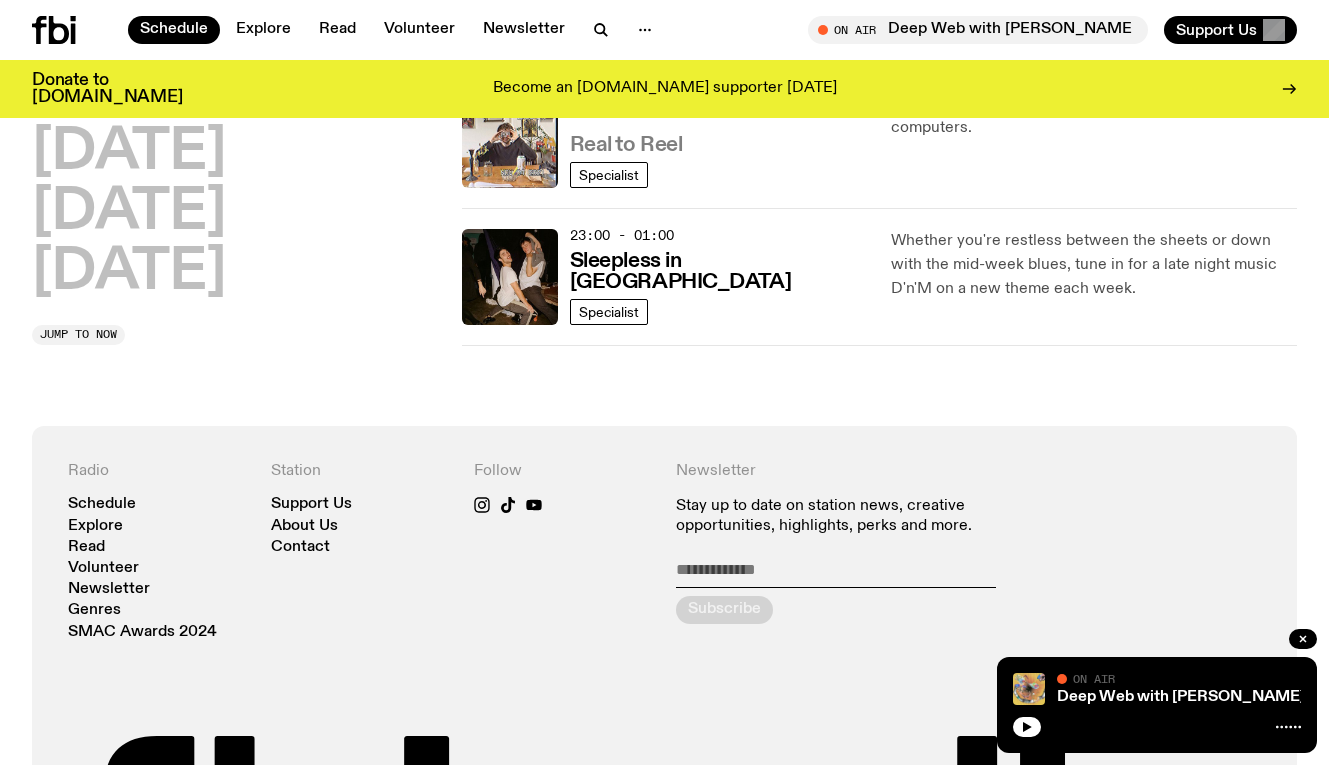 click on "Real to Reel" at bounding box center (626, 145) 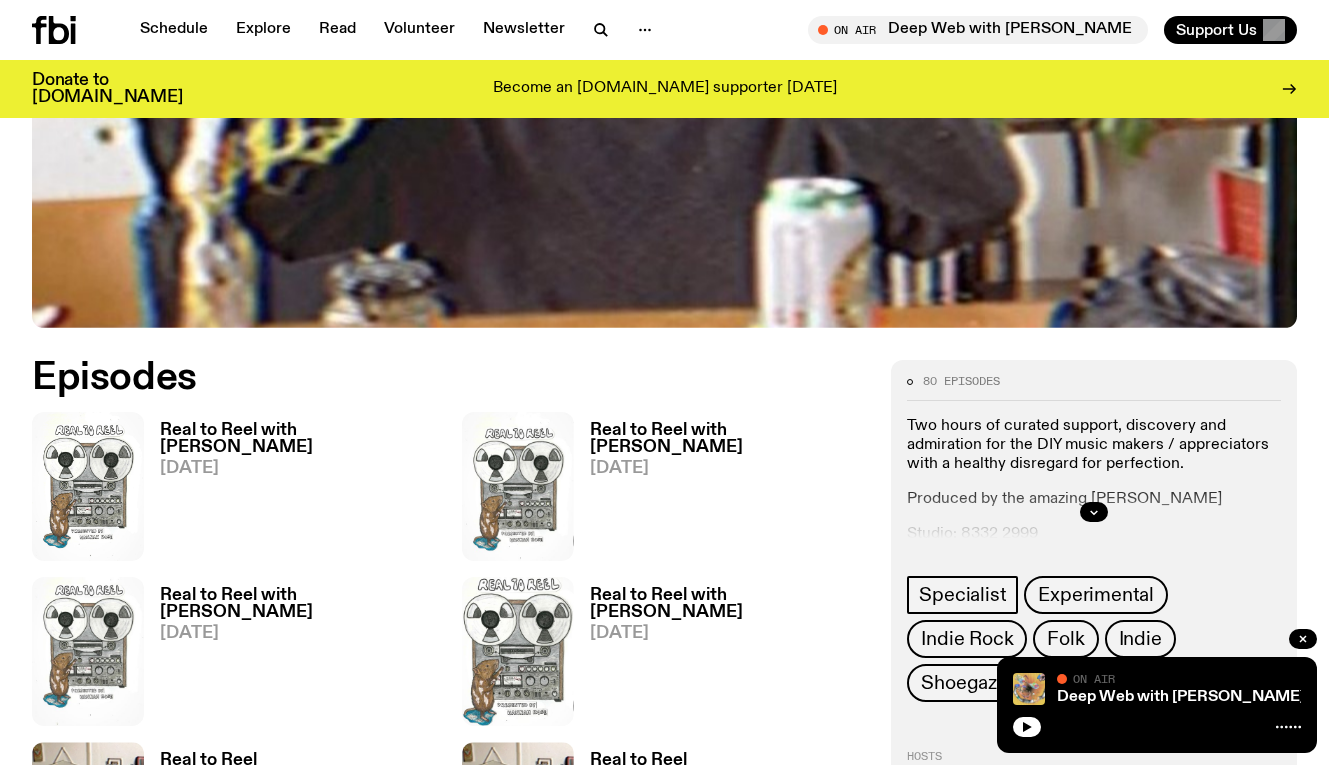 scroll, scrollTop: 688, scrollLeft: 0, axis: vertical 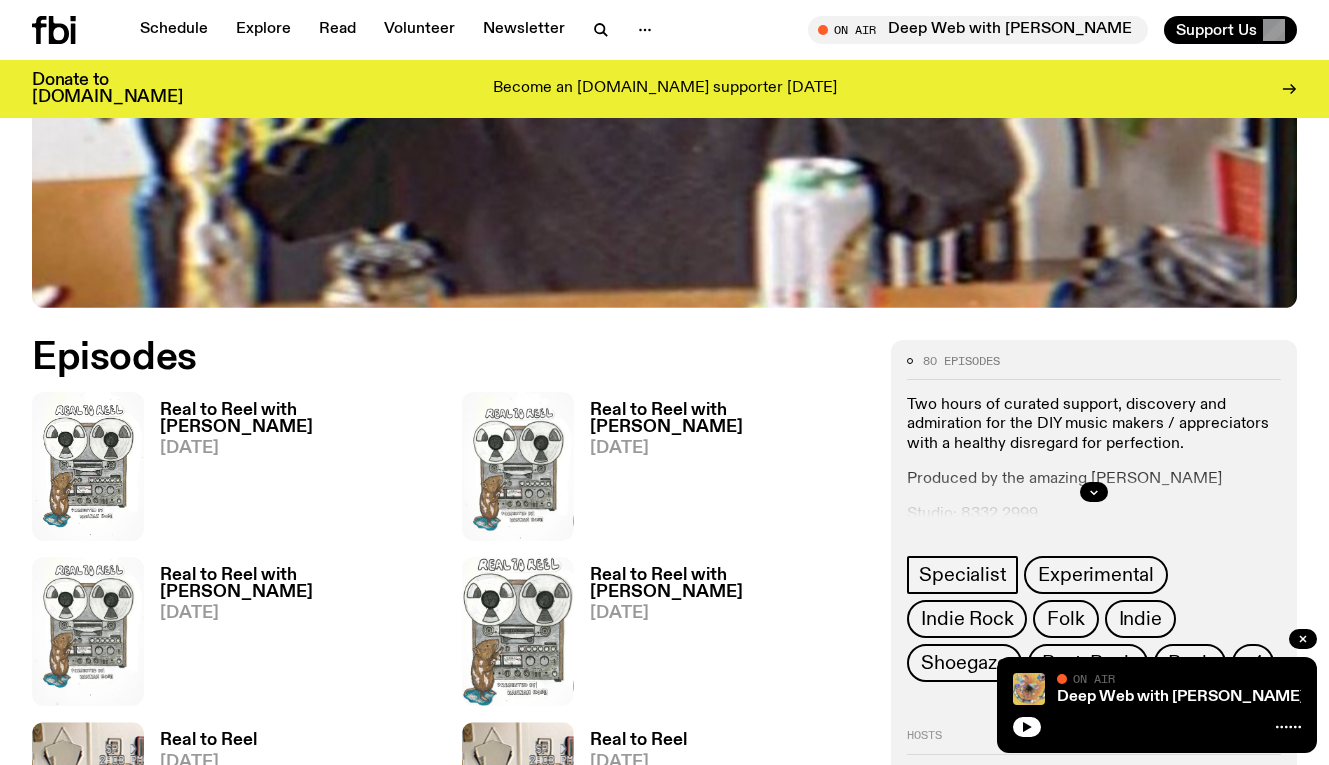 click on "Real to Reel with Hannah Rose" at bounding box center (299, 419) 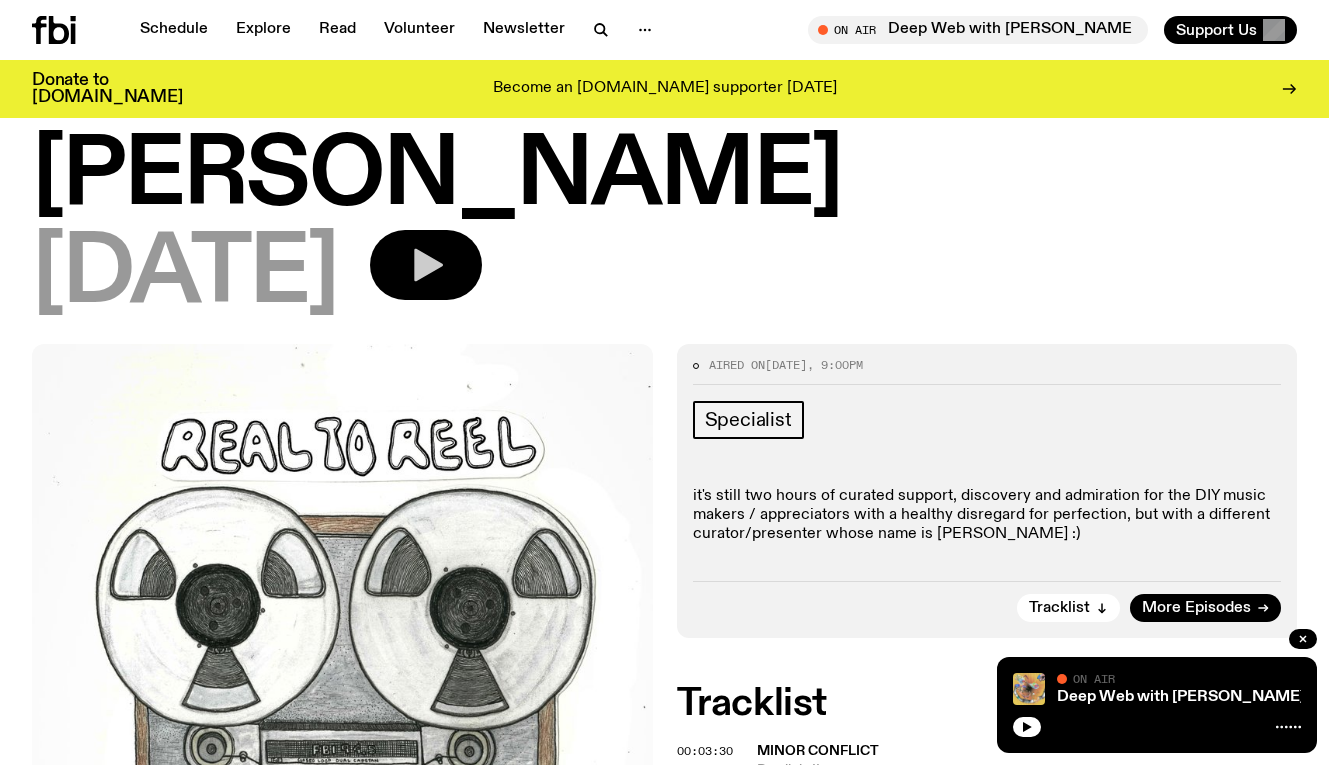 scroll, scrollTop: 0, scrollLeft: 0, axis: both 